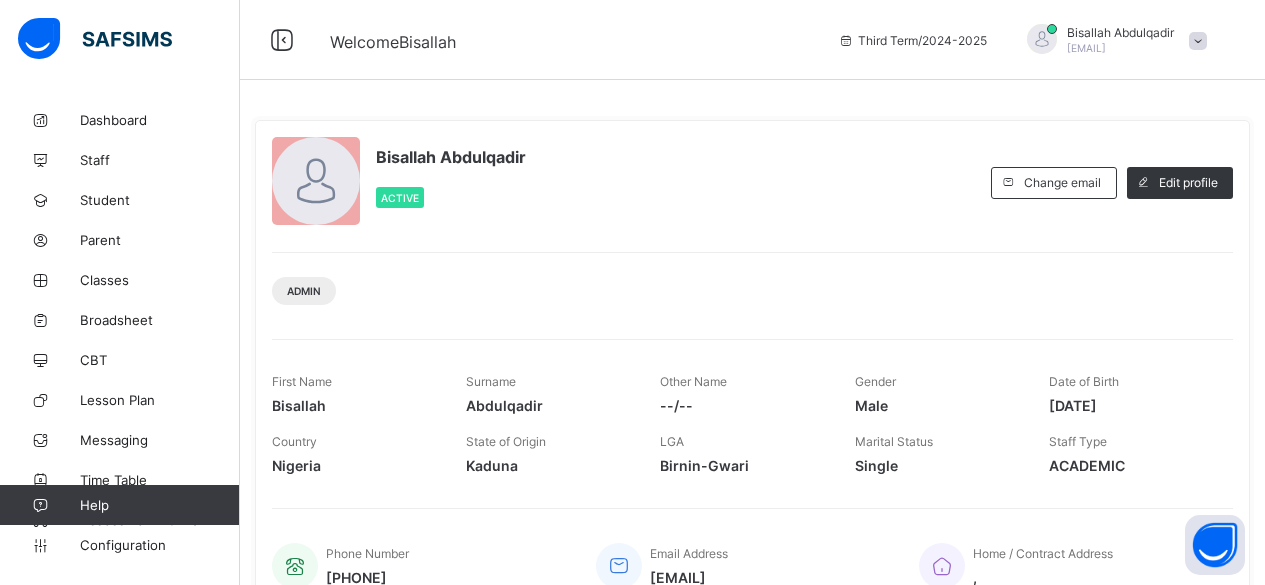 scroll, scrollTop: 0, scrollLeft: 0, axis: both 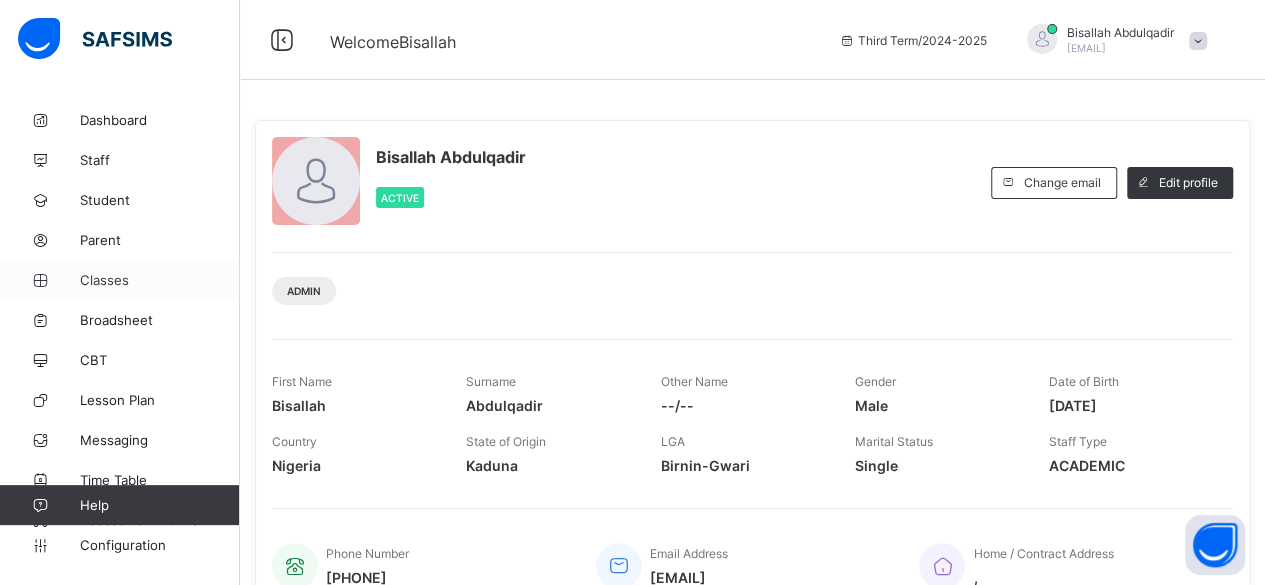 click on "Classes" at bounding box center [160, 280] 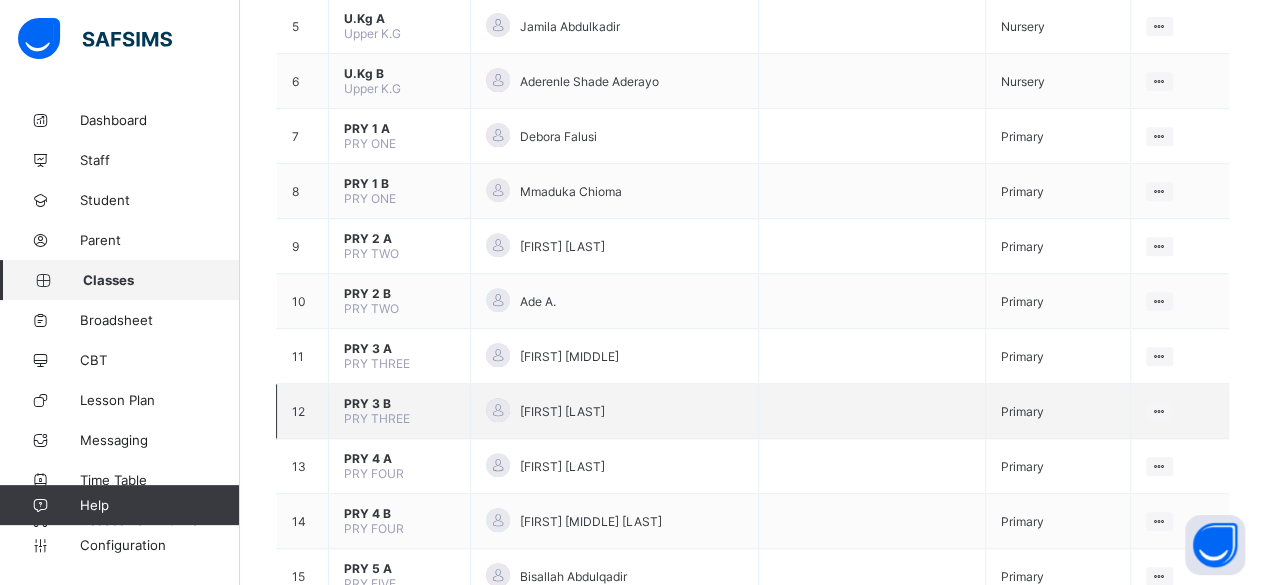 scroll, scrollTop: 500, scrollLeft: 0, axis: vertical 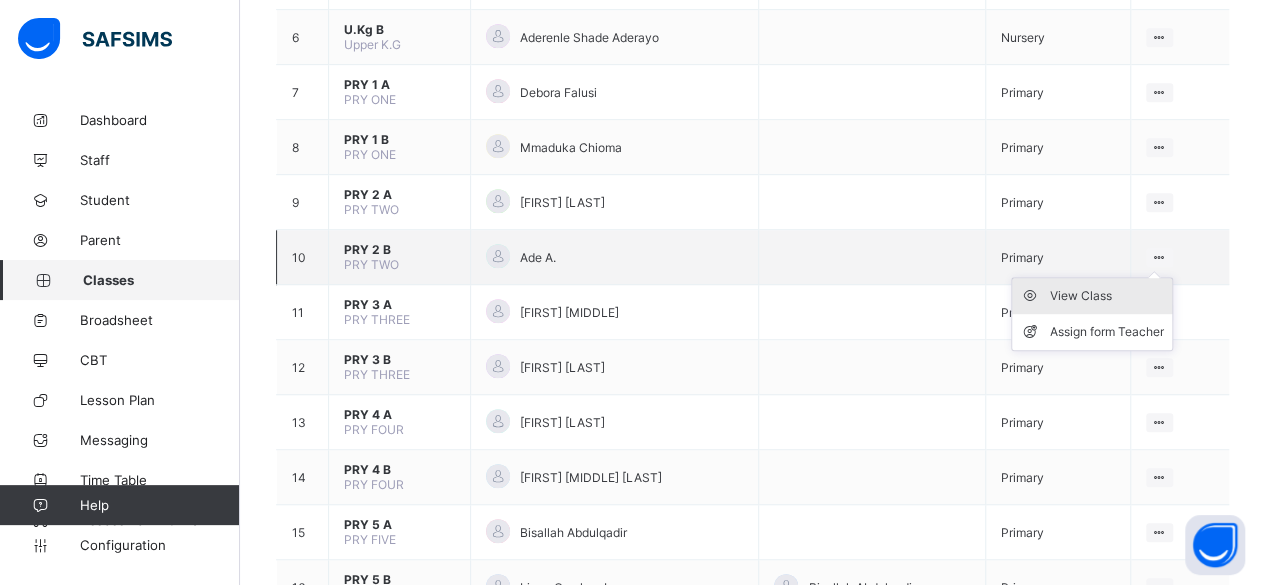 click on "View Class" at bounding box center [1107, 296] 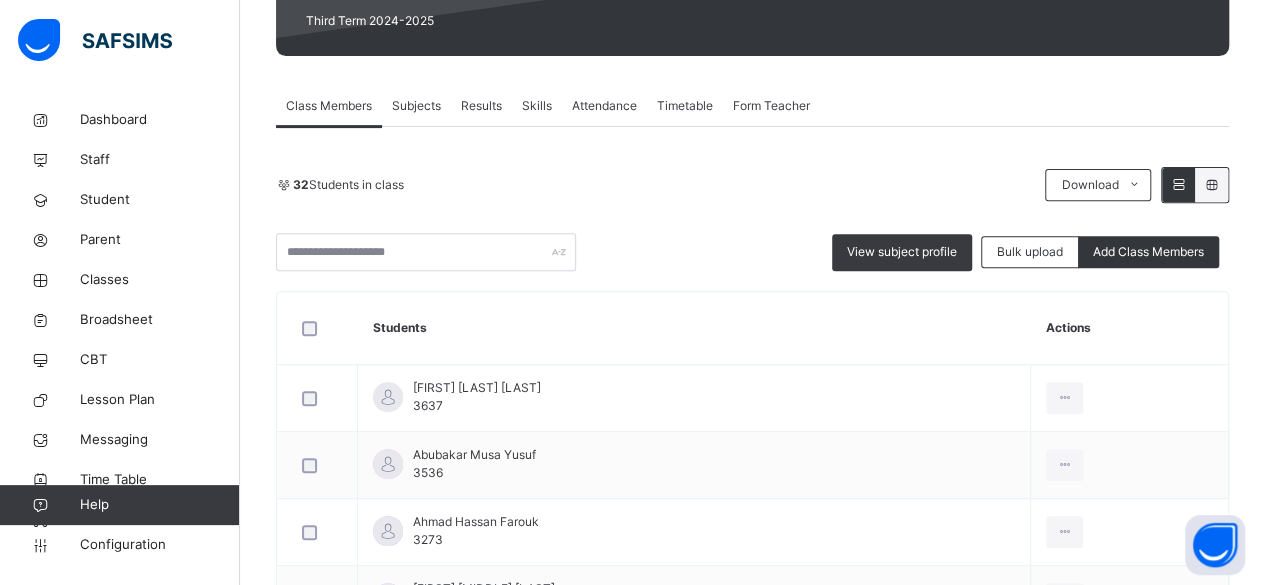 scroll, scrollTop: 300, scrollLeft: 0, axis: vertical 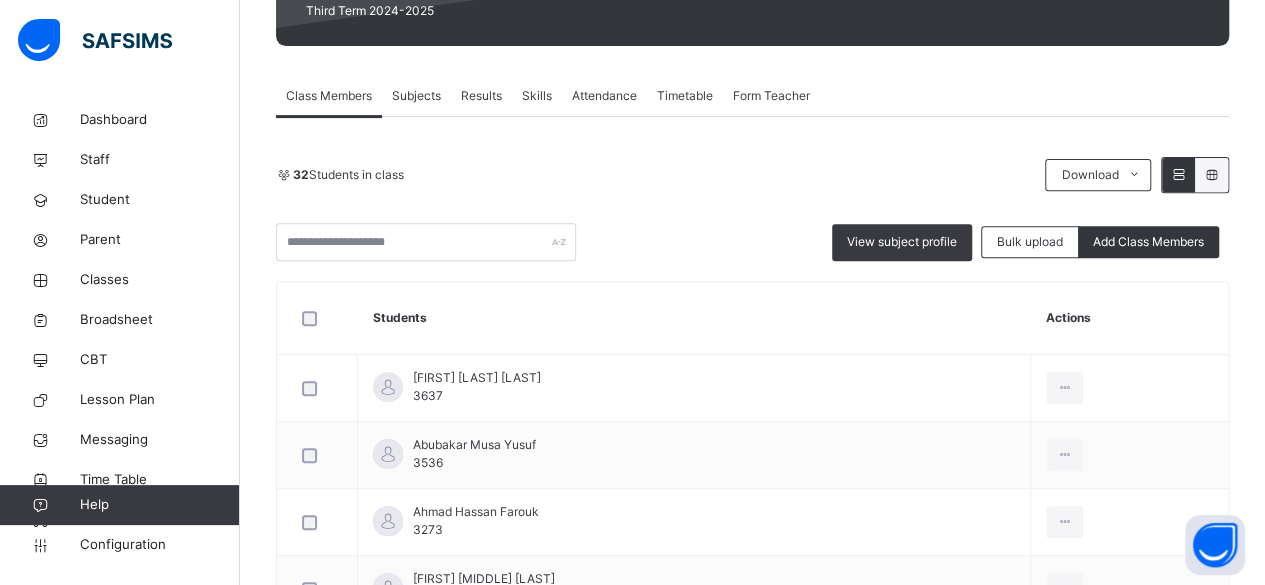 click on "Subjects" at bounding box center [416, 96] 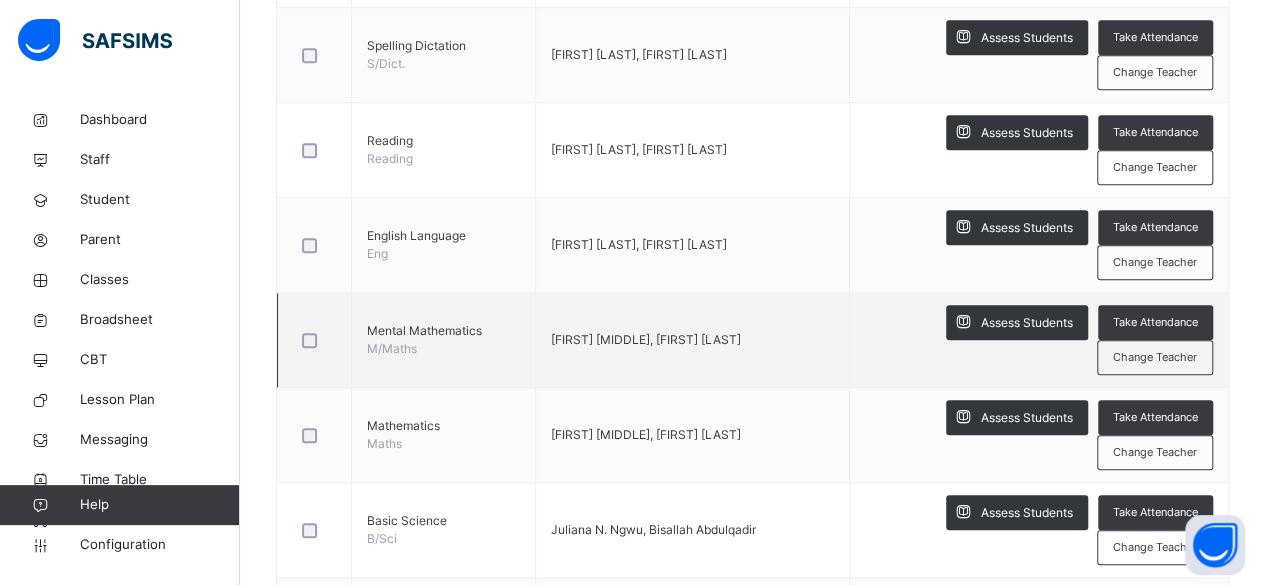 scroll, scrollTop: 700, scrollLeft: 0, axis: vertical 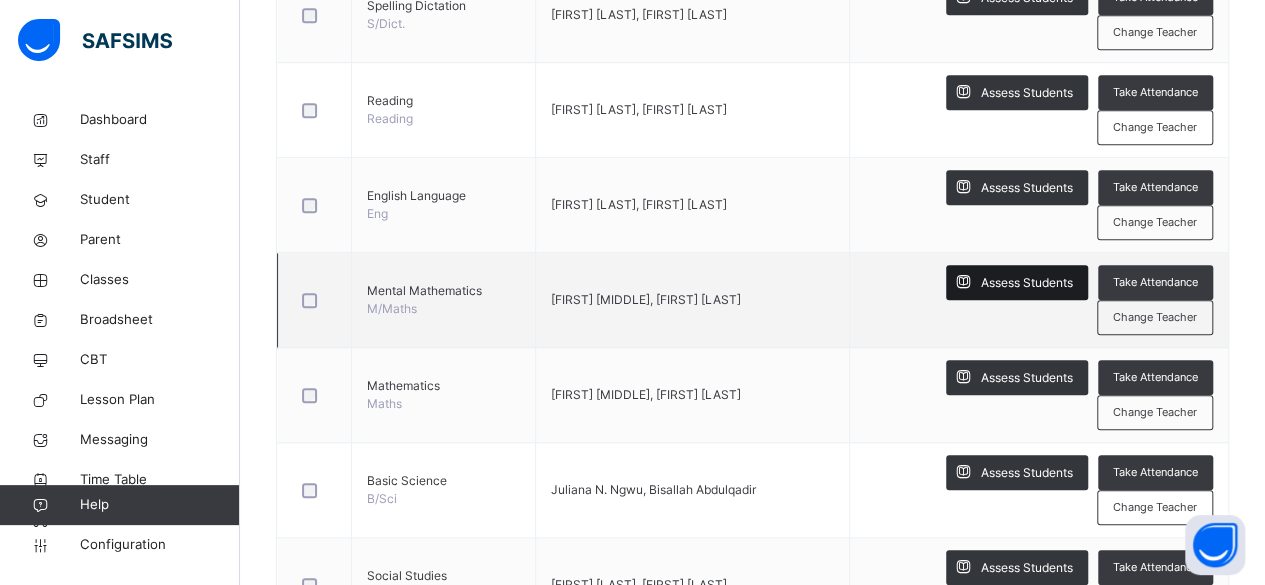 click on "Assess Students" at bounding box center (1027, 283) 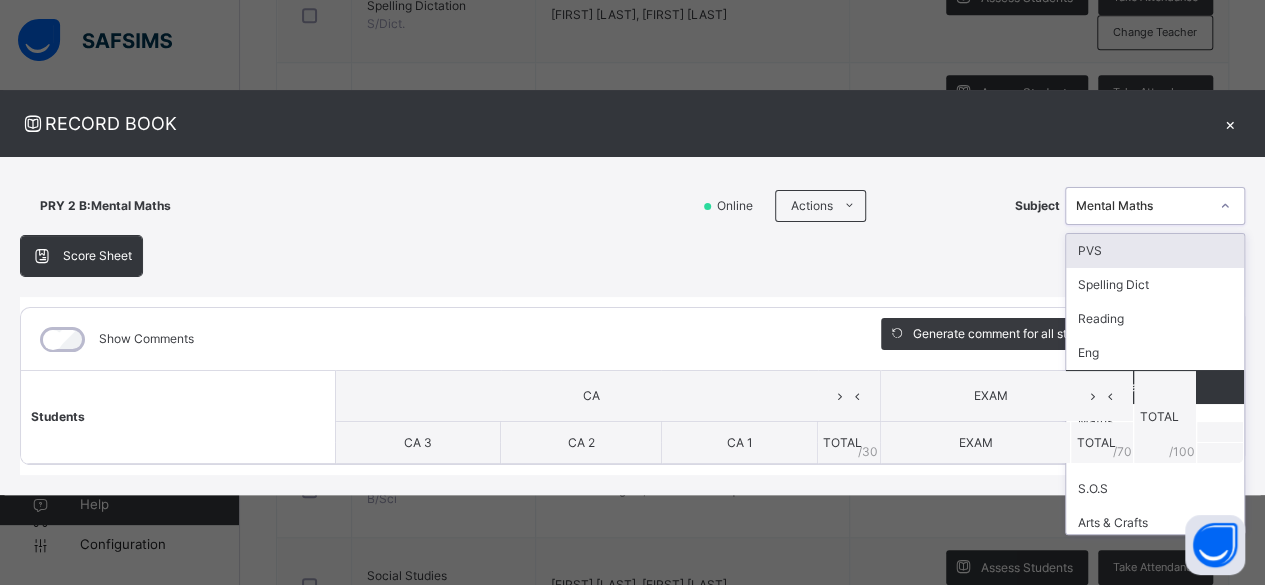 click at bounding box center [1225, 206] 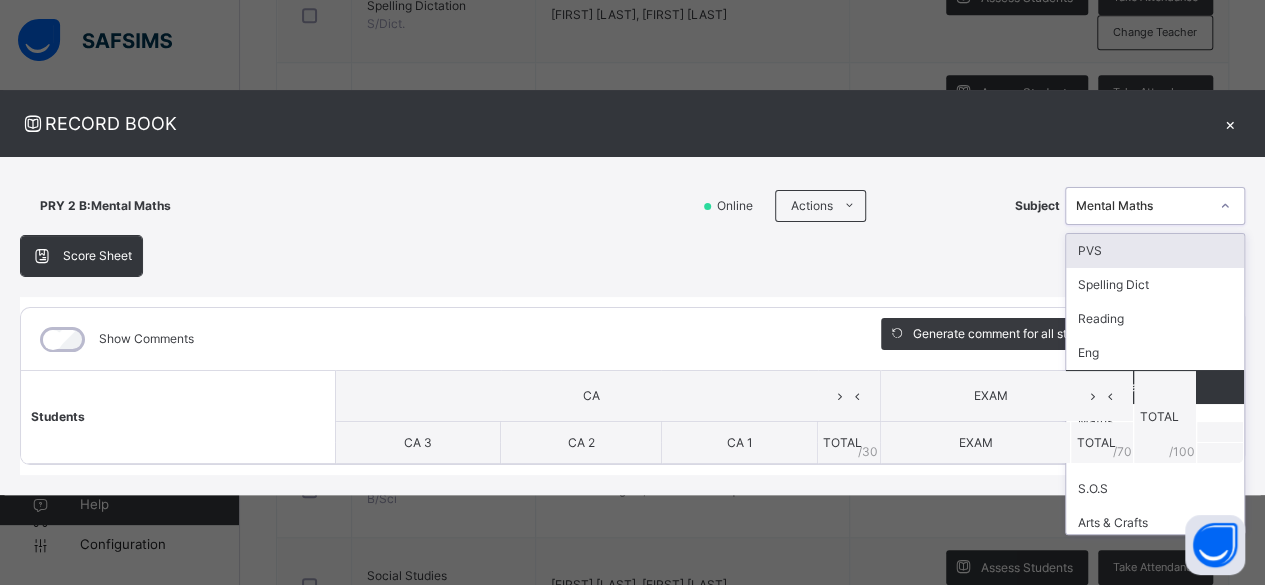 scroll, scrollTop: 142, scrollLeft: 0, axis: vertical 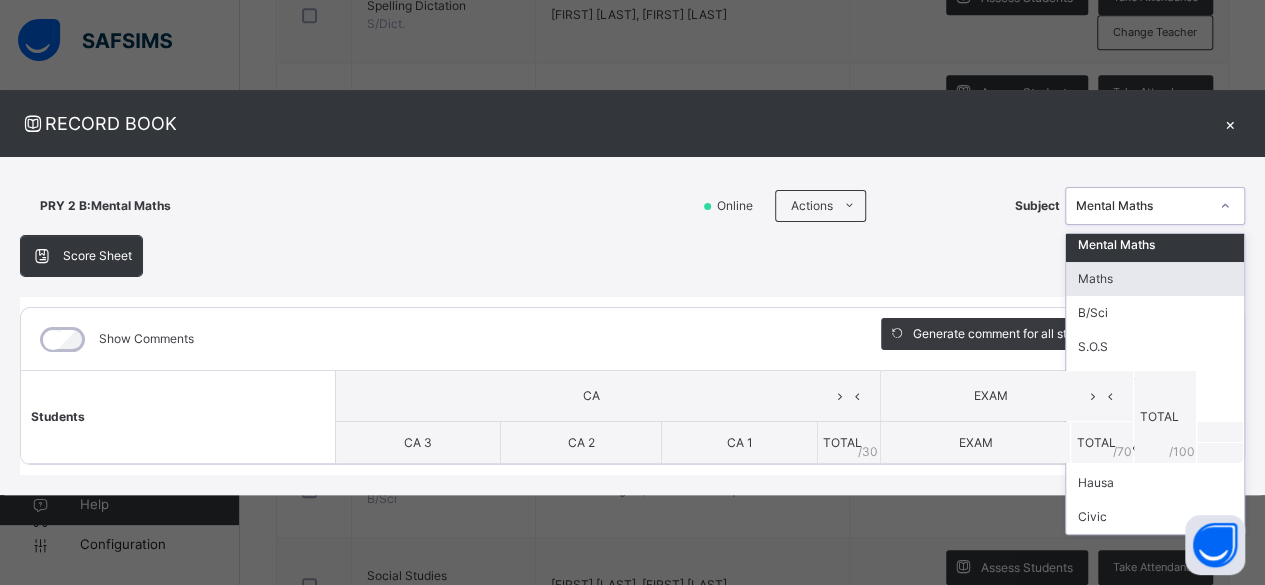 click on "Maths" at bounding box center [1155, 279] 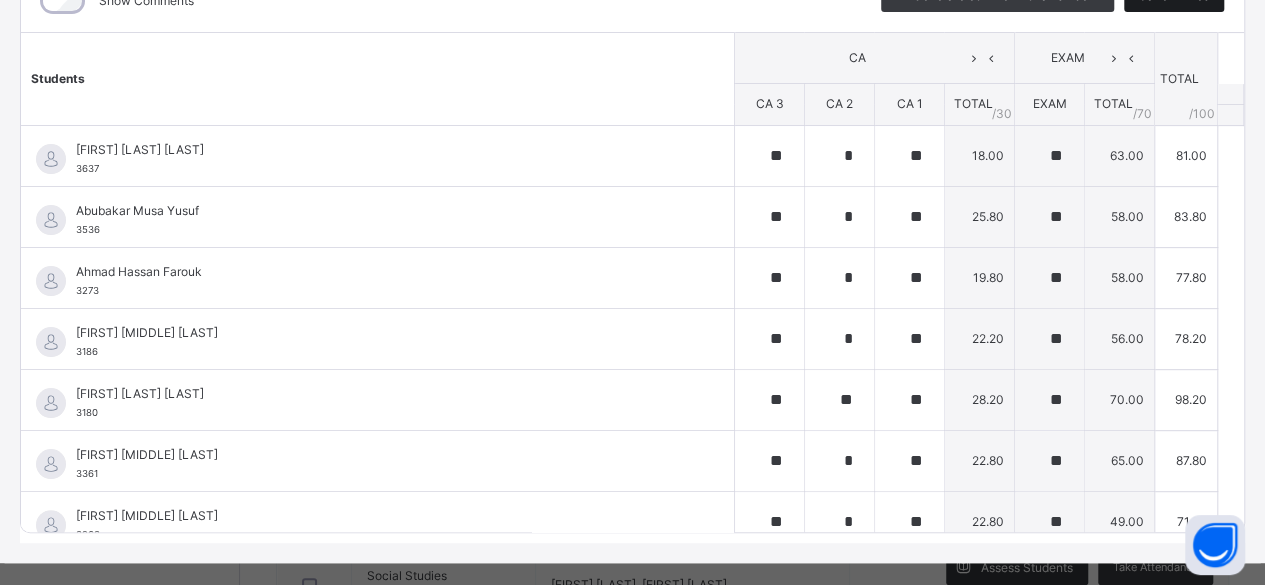 scroll, scrollTop: 300, scrollLeft: 0, axis: vertical 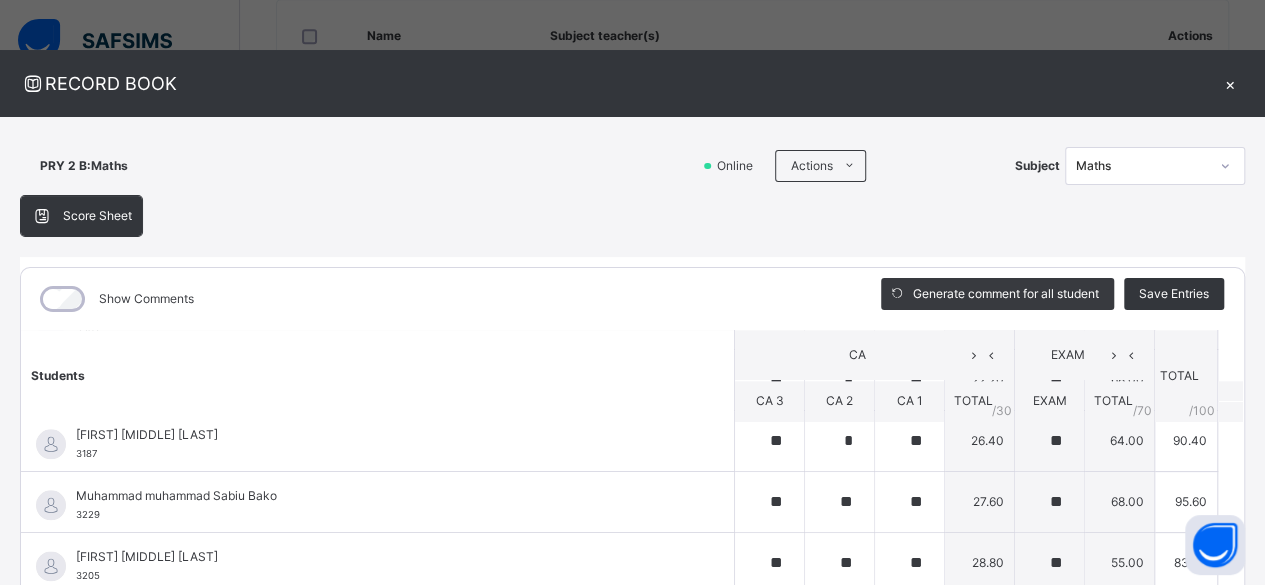 click on "×" at bounding box center [1230, 83] 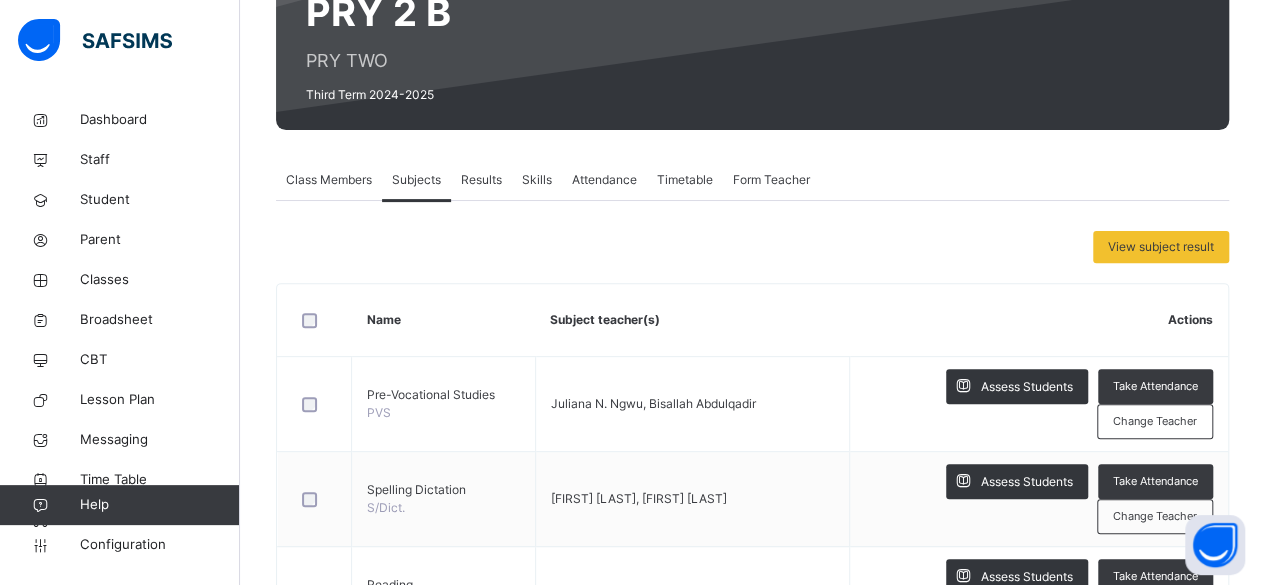 scroll, scrollTop: 0, scrollLeft: 0, axis: both 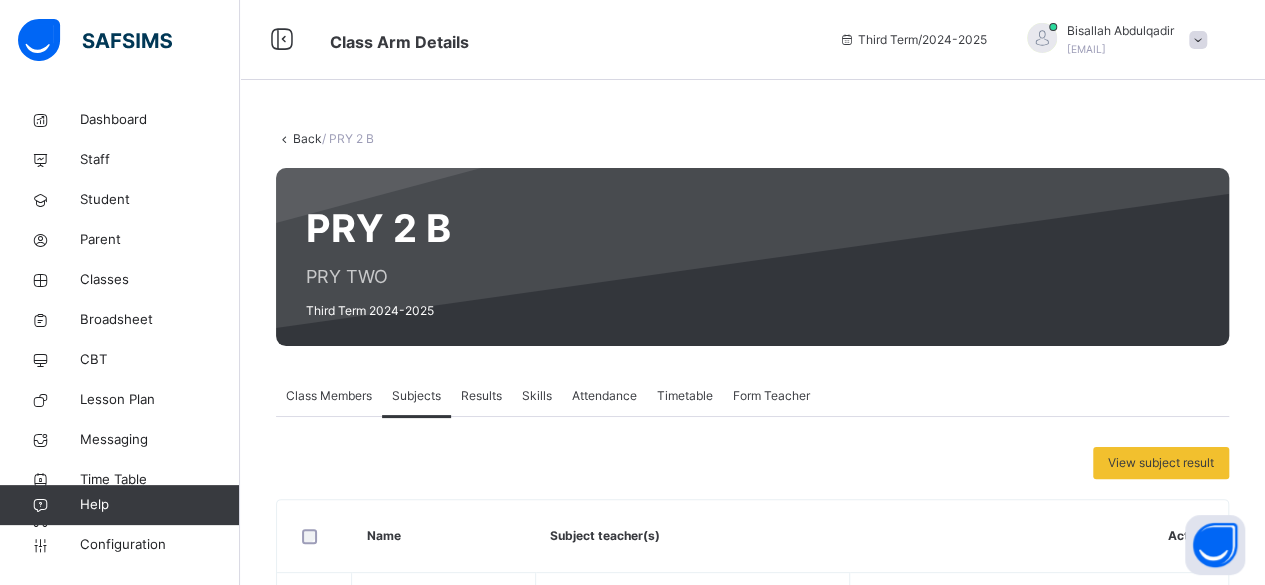 click on "Back" at bounding box center [307, 138] 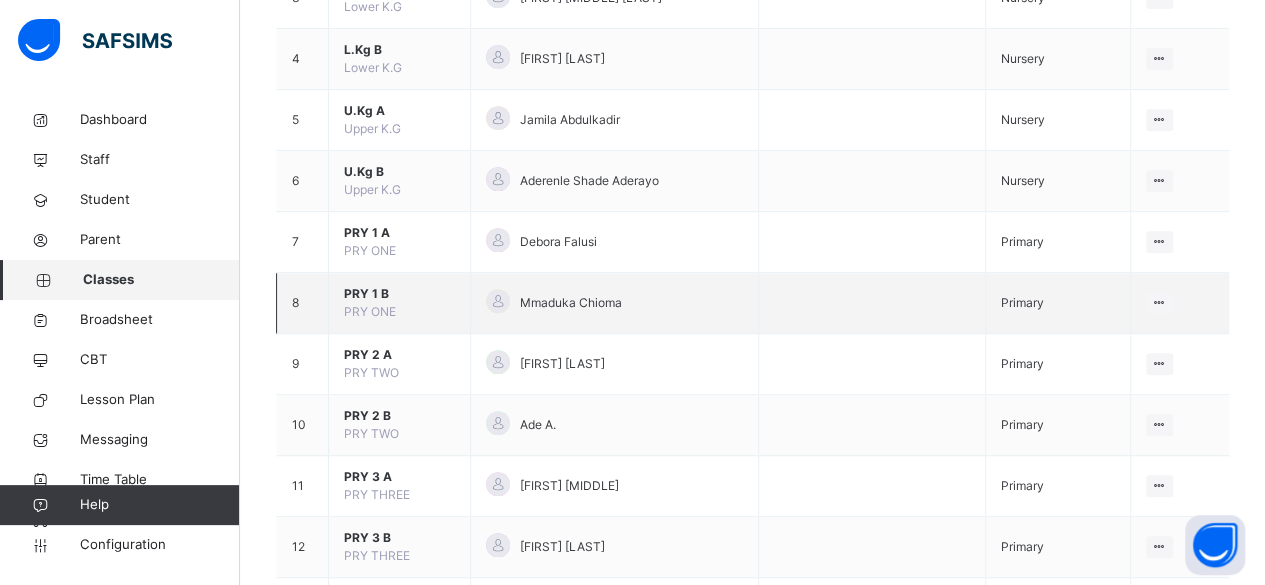 scroll, scrollTop: 400, scrollLeft: 0, axis: vertical 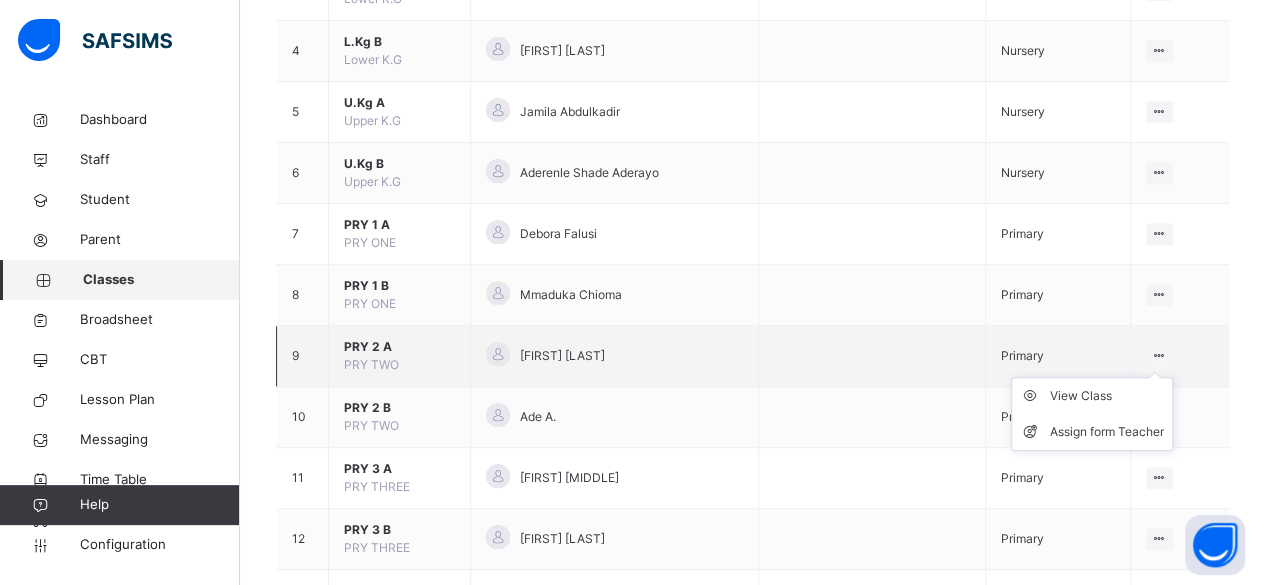 click on "View Class Assign form Teacher" at bounding box center (1092, 414) 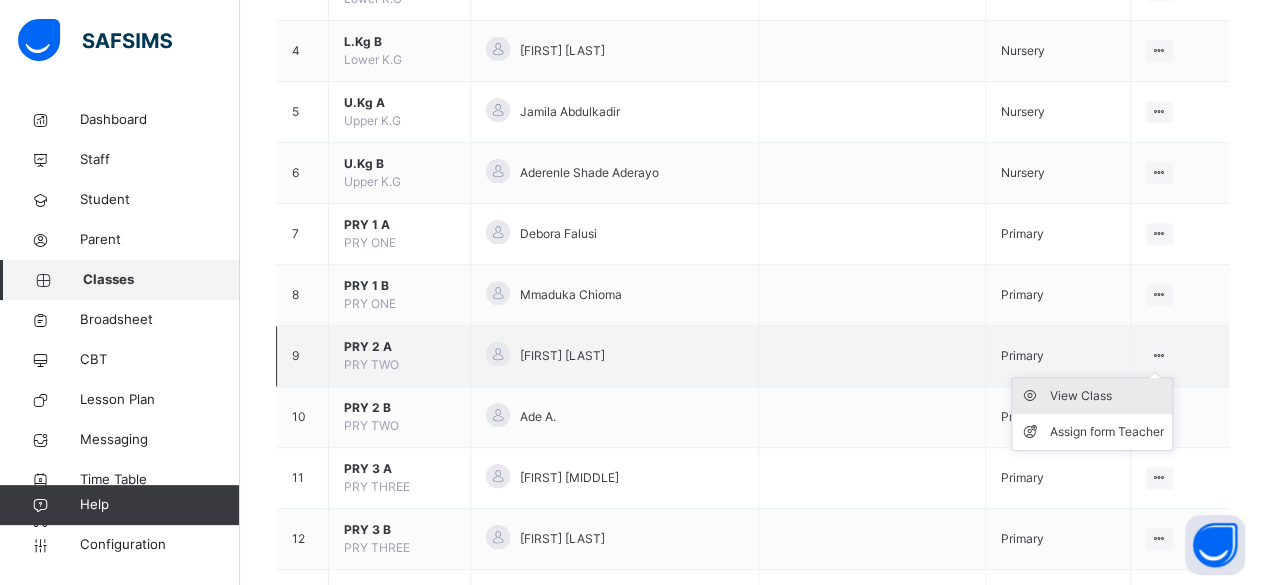 click on "View Class" at bounding box center (1107, 396) 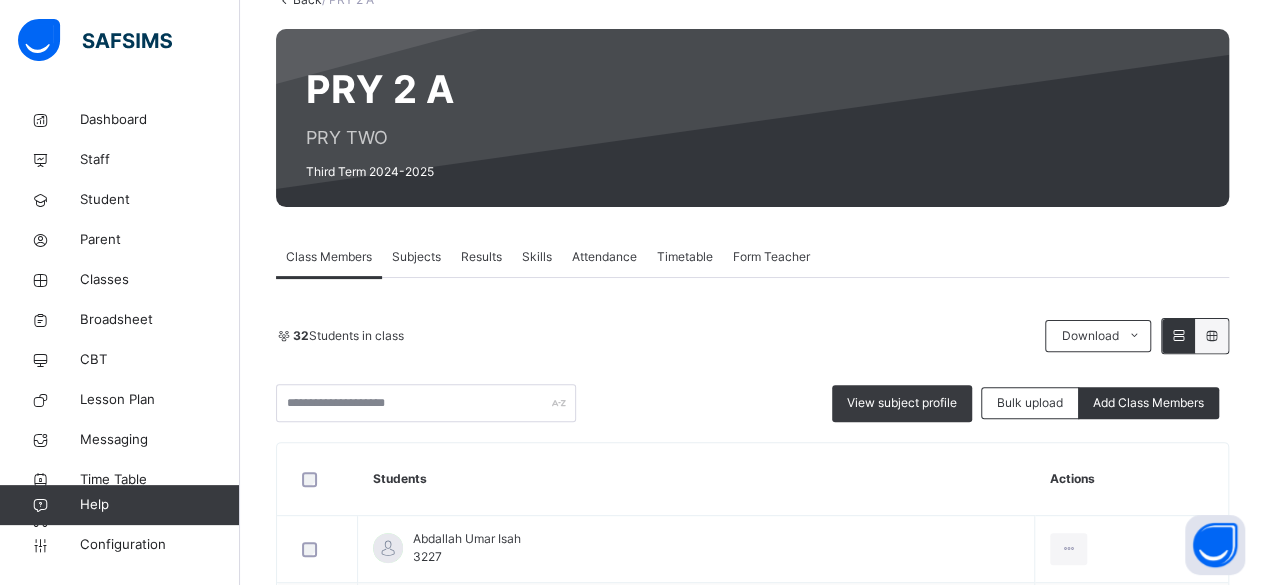 scroll, scrollTop: 300, scrollLeft: 0, axis: vertical 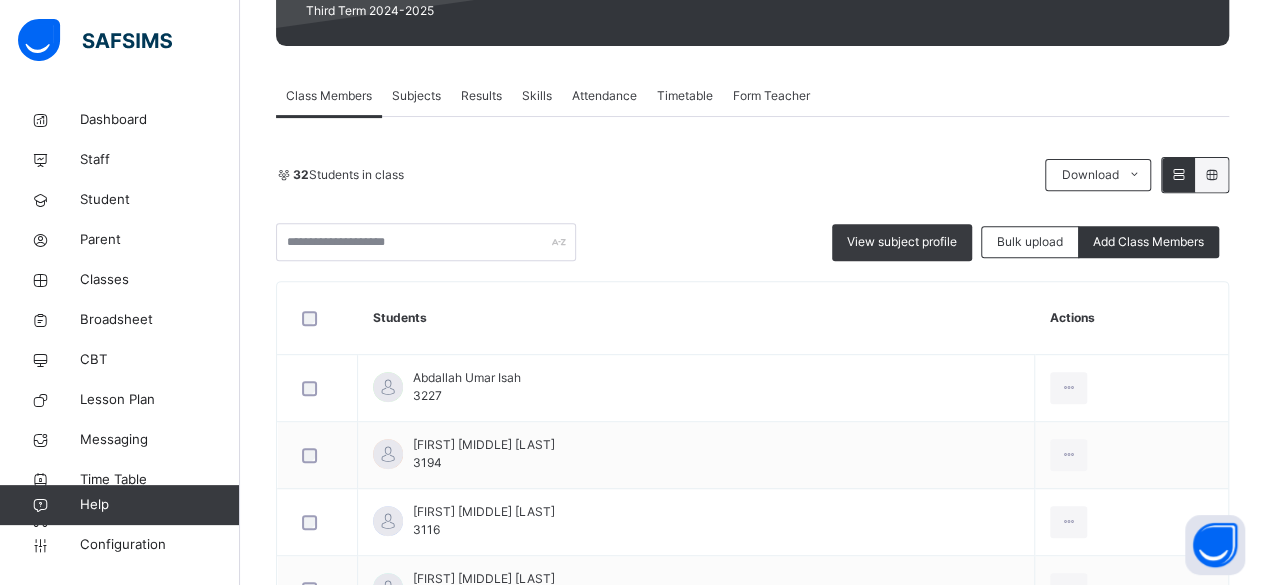 click on "Subjects" at bounding box center [416, 96] 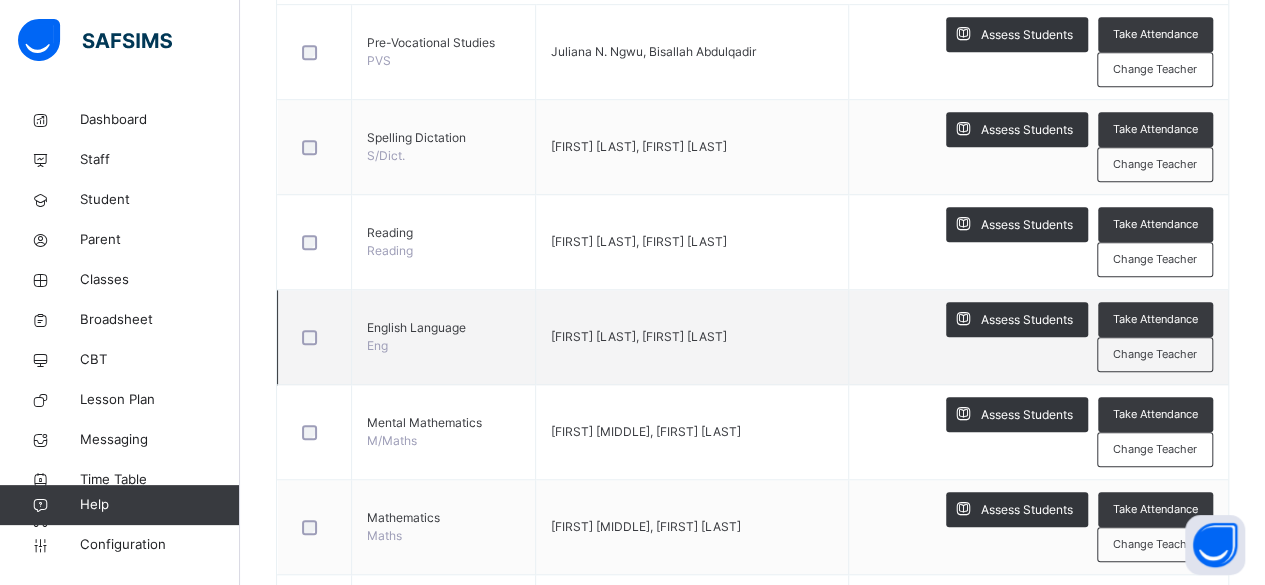 scroll, scrollTop: 600, scrollLeft: 0, axis: vertical 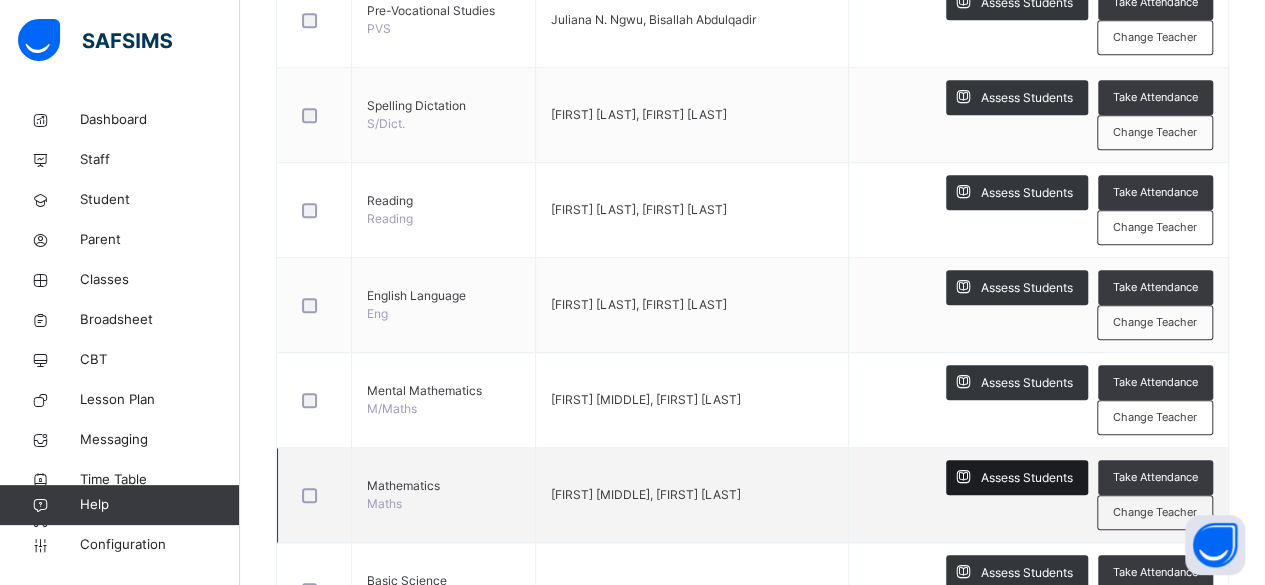click on "Assess Students" at bounding box center [1027, 478] 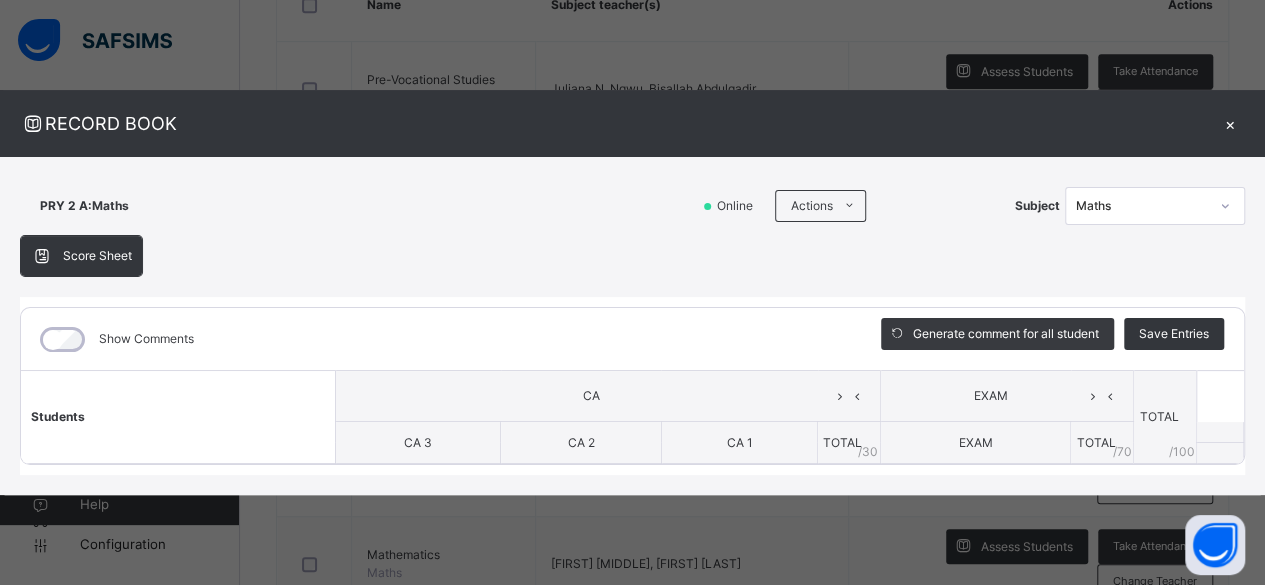 scroll, scrollTop: 500, scrollLeft: 0, axis: vertical 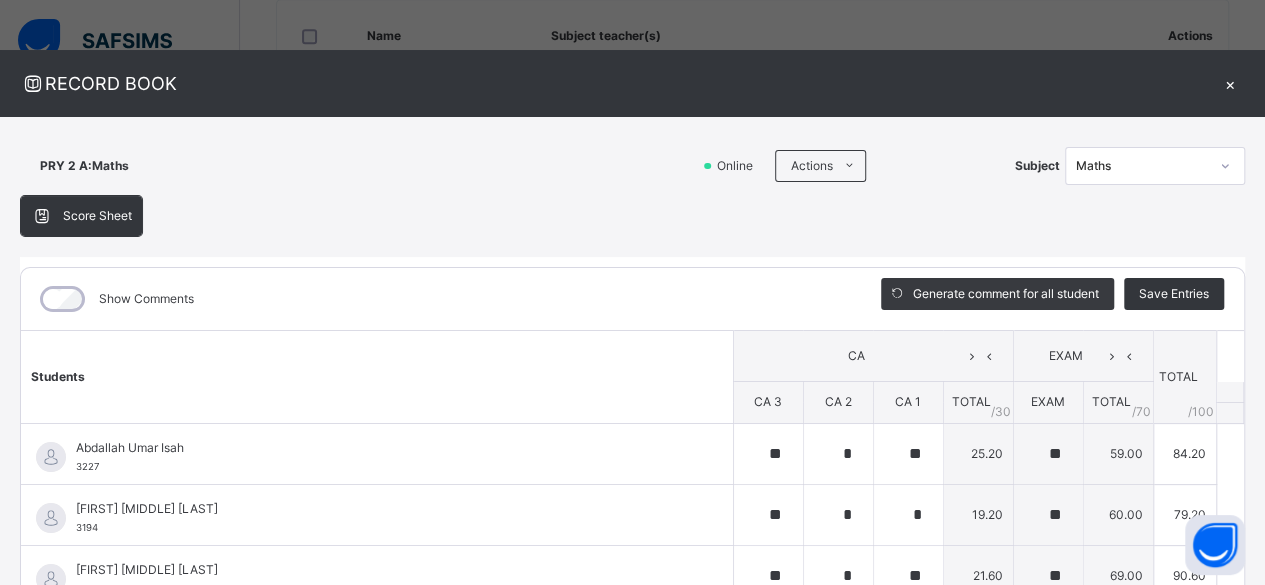 type on "**" 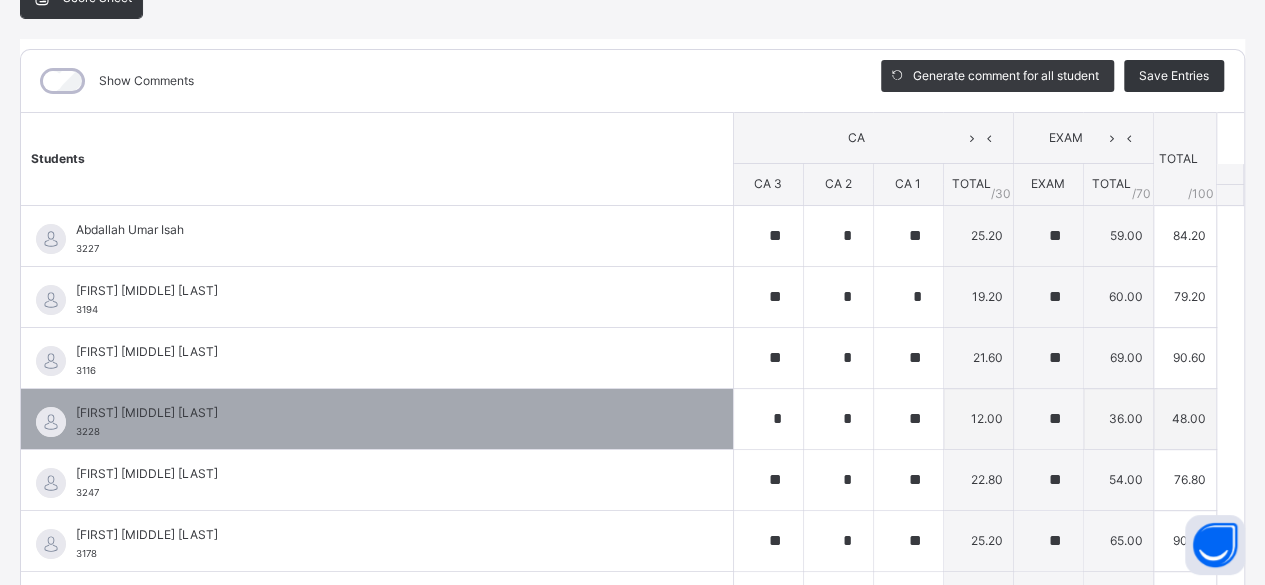 scroll, scrollTop: 300, scrollLeft: 0, axis: vertical 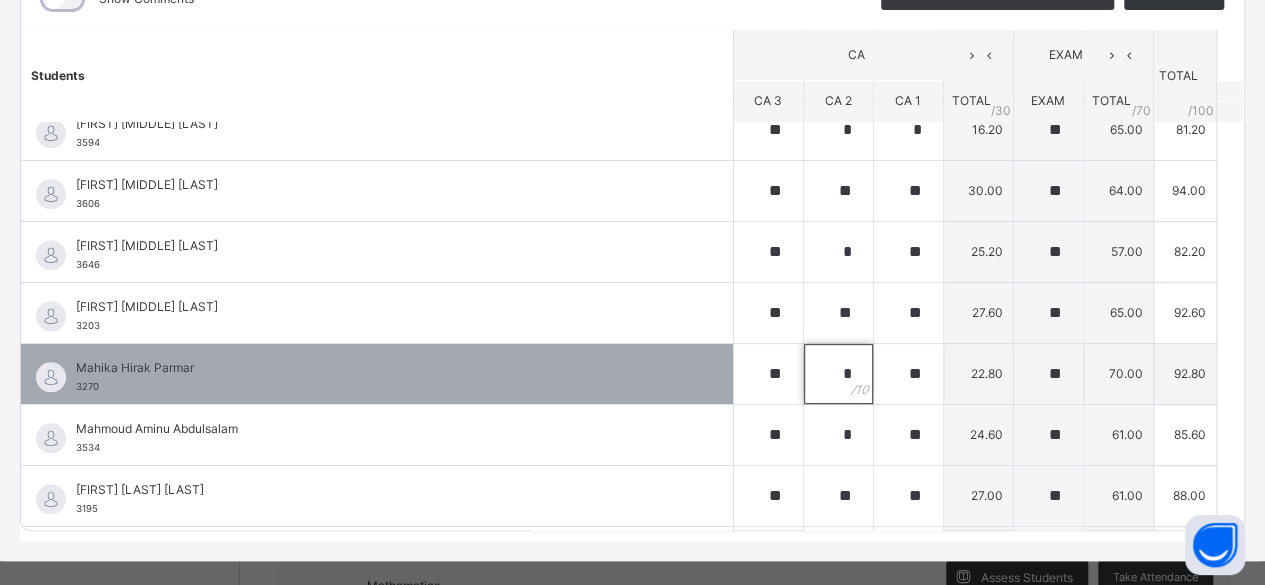 click on "*" at bounding box center (838, 374) 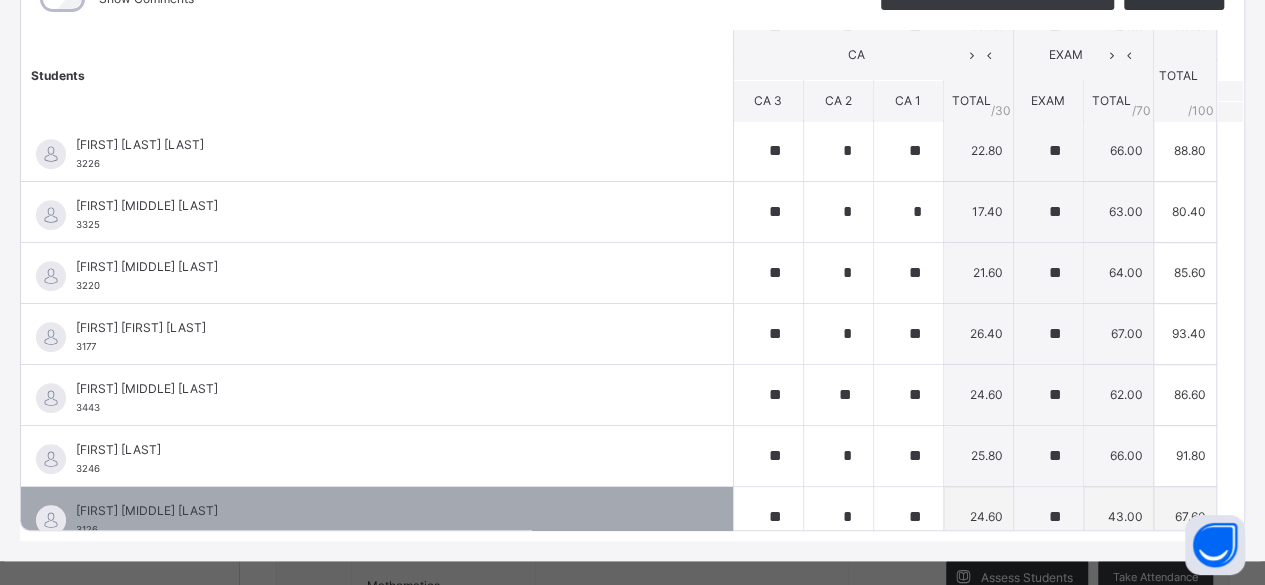 scroll, scrollTop: 0, scrollLeft: 0, axis: both 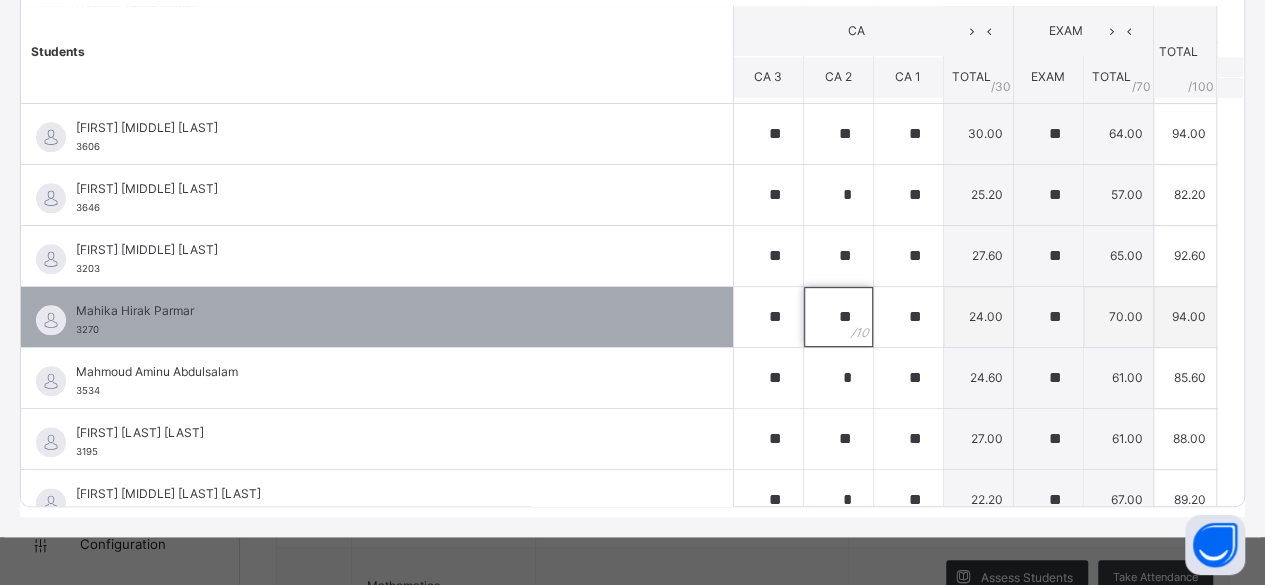 type on "**" 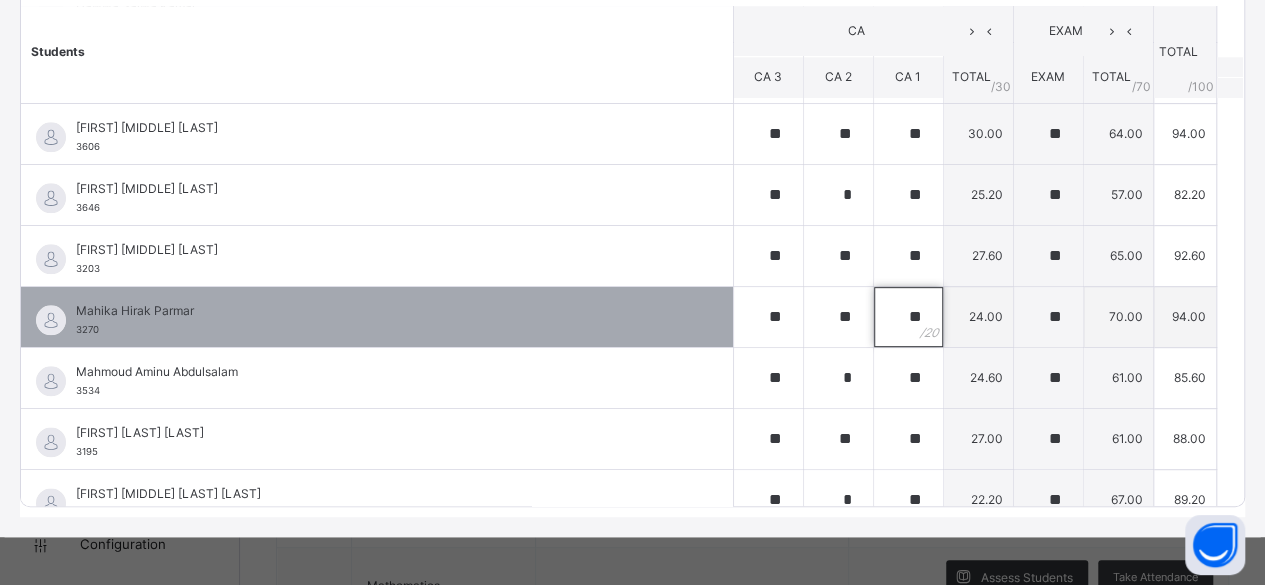 click on "**" at bounding box center [908, 317] 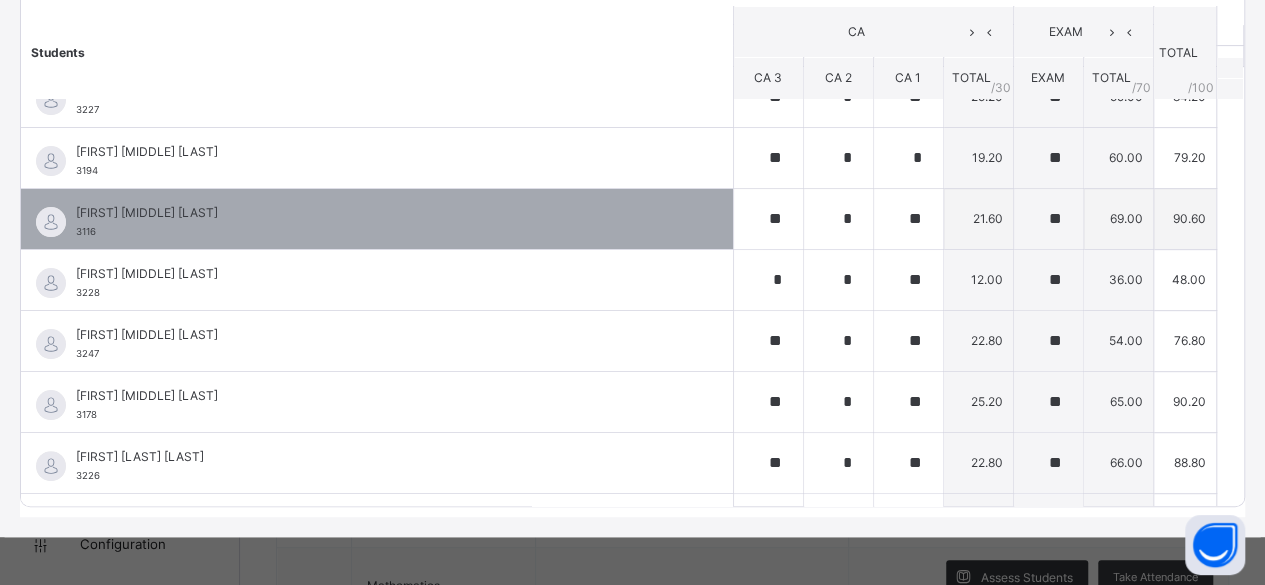 scroll, scrollTop: 0, scrollLeft: 0, axis: both 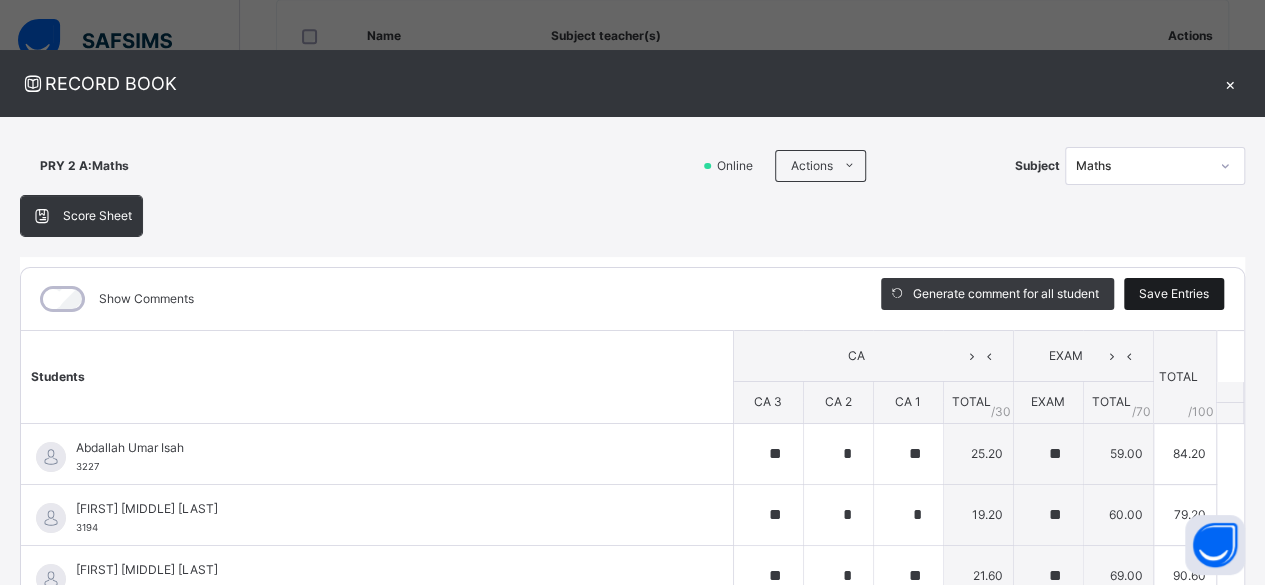 type on "**" 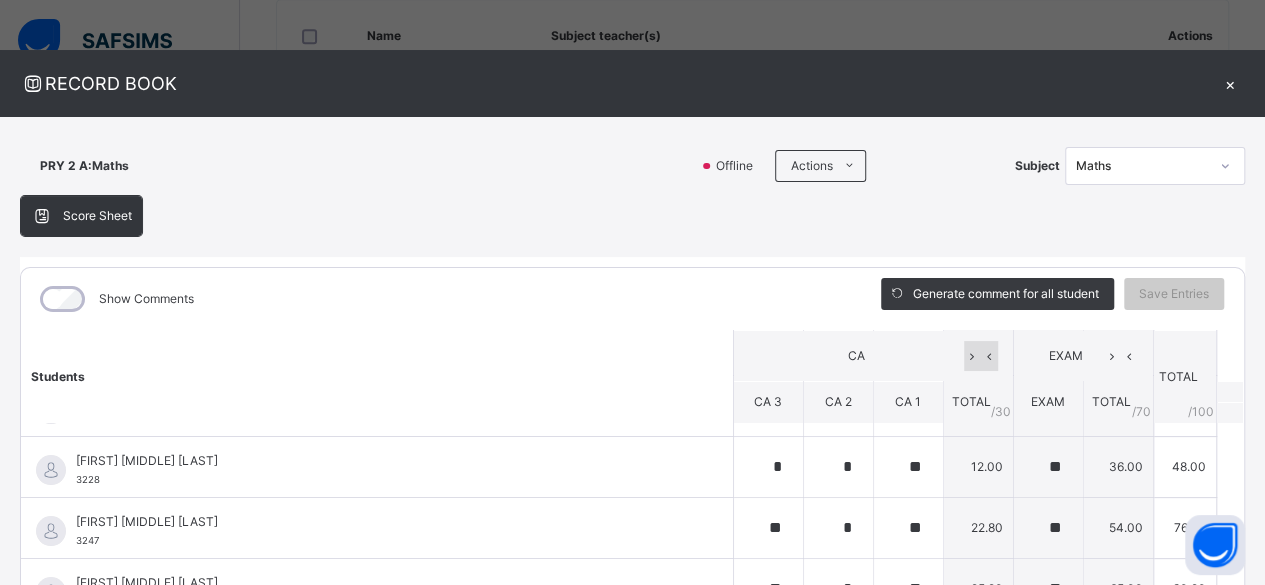 scroll, scrollTop: 200, scrollLeft: 0, axis: vertical 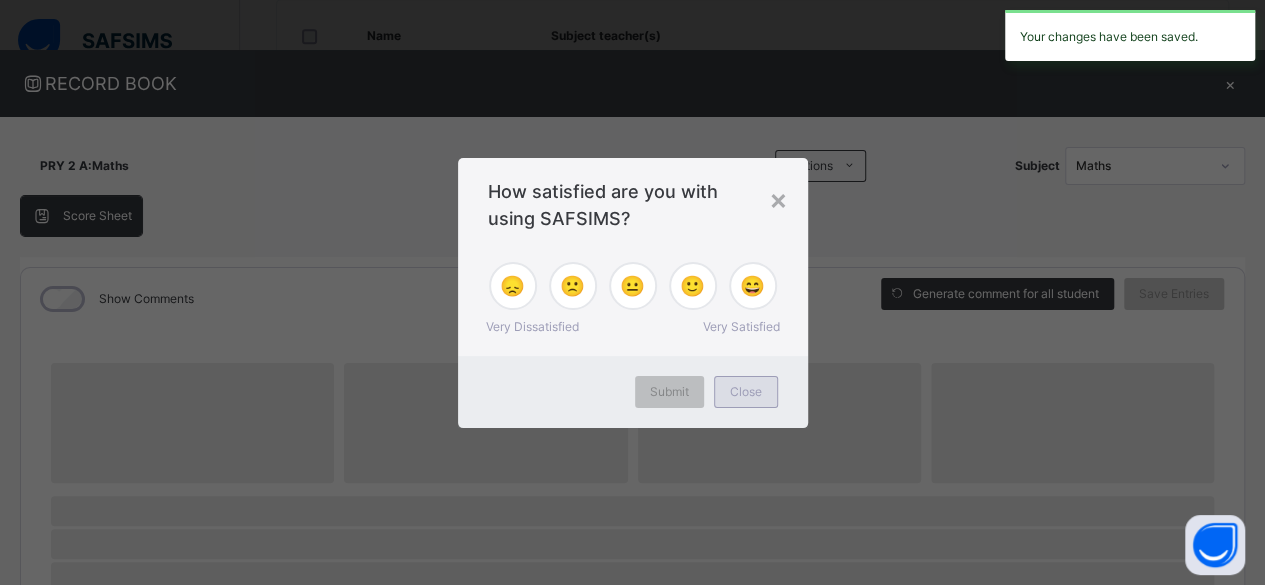 click on "Close" at bounding box center (746, 392) 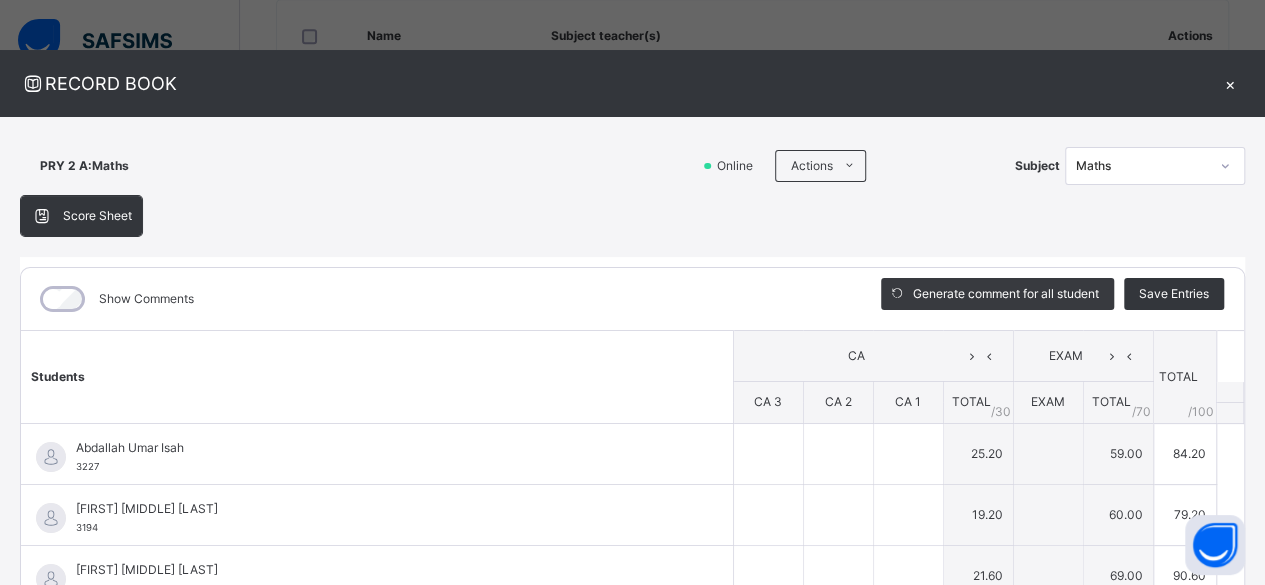 type on "**" 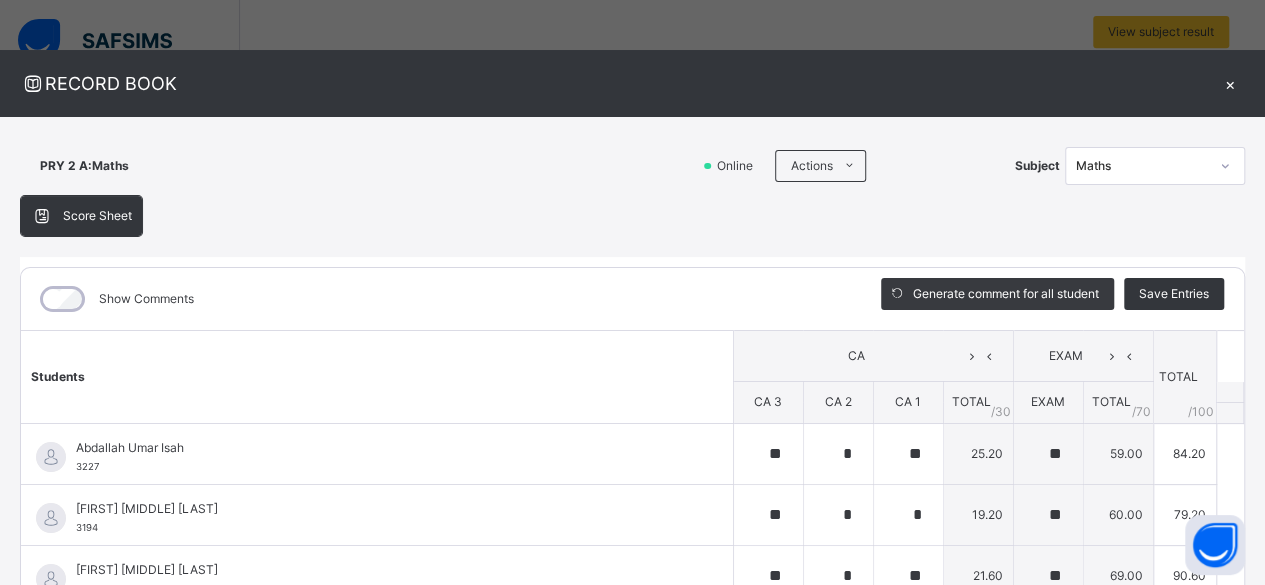 scroll, scrollTop: 400, scrollLeft: 0, axis: vertical 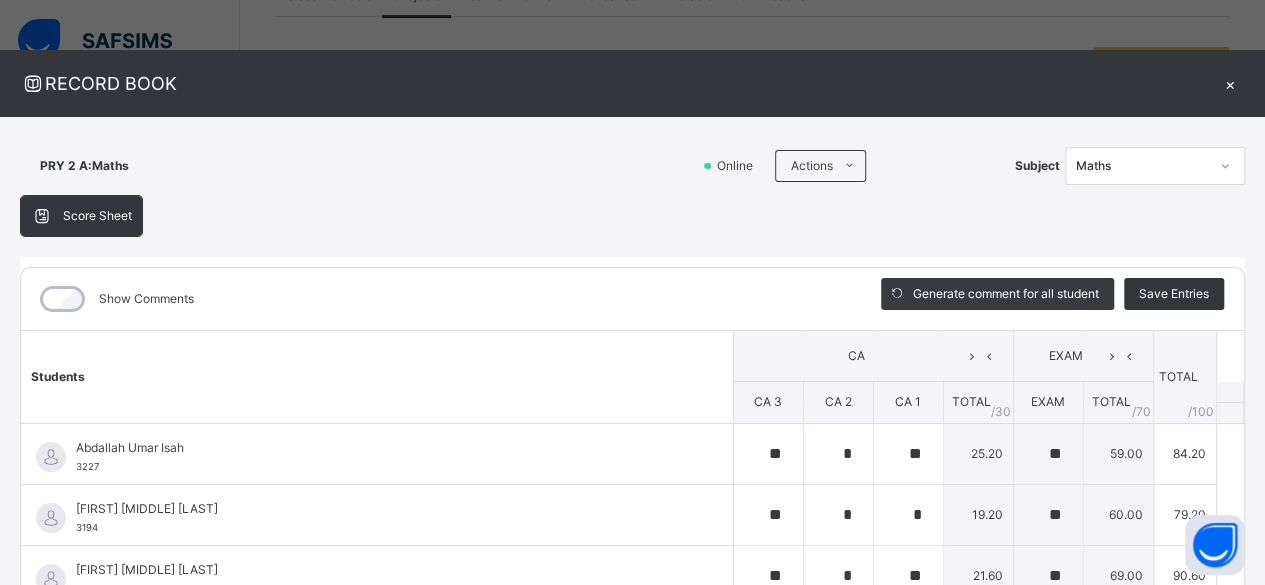 click on "×" at bounding box center (1230, 83) 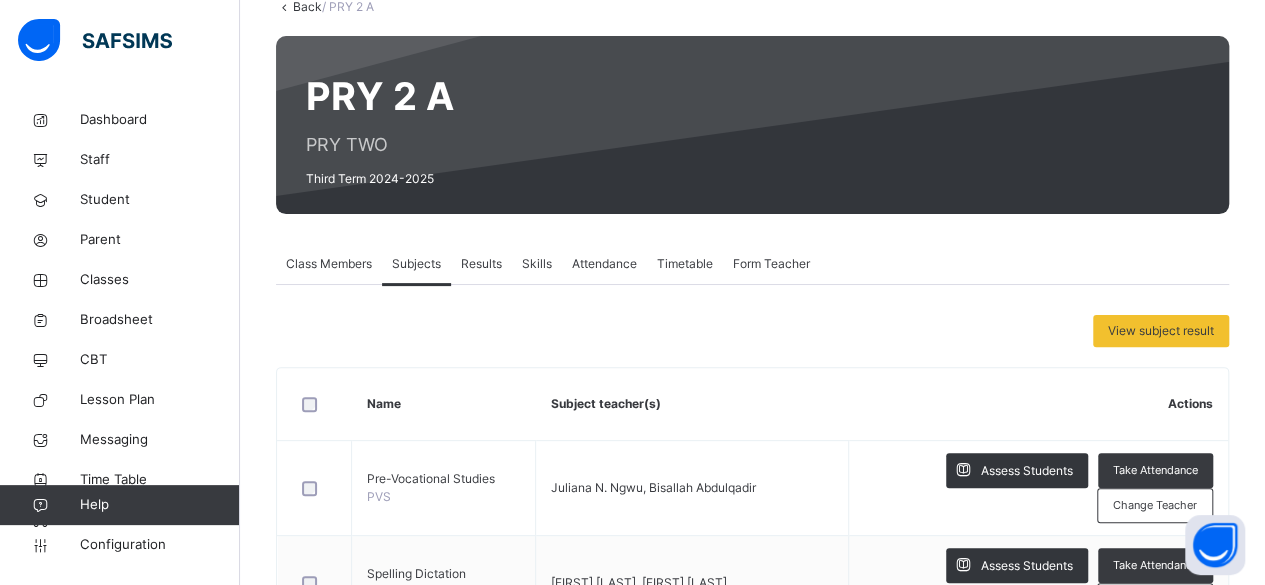 scroll, scrollTop: 0, scrollLeft: 0, axis: both 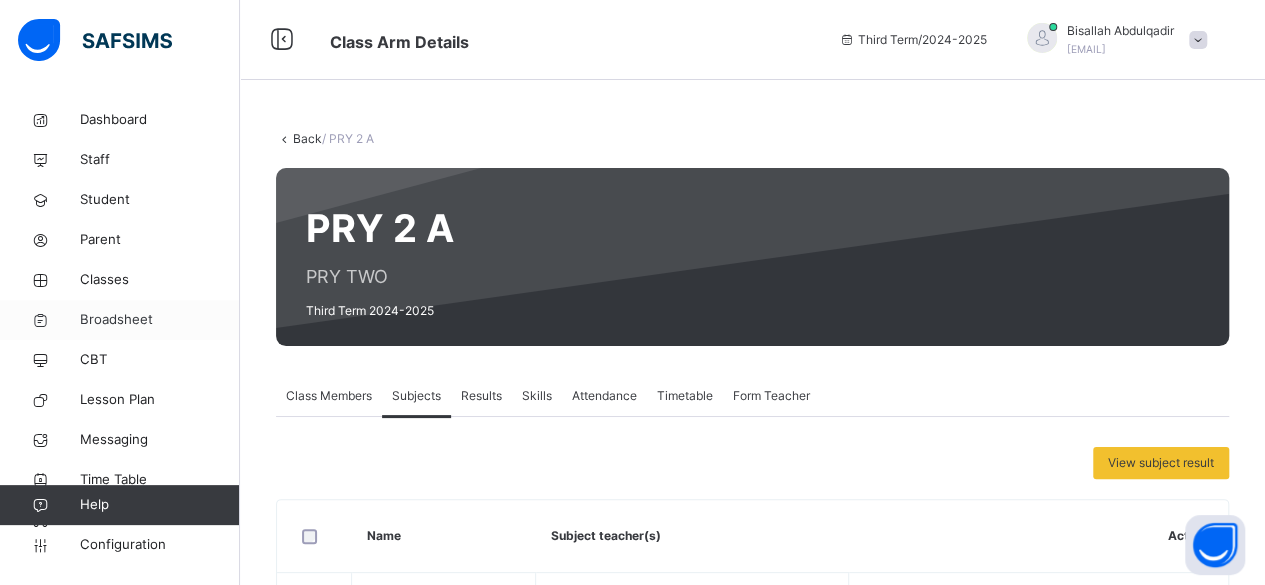 click on "Broadsheet" at bounding box center (160, 320) 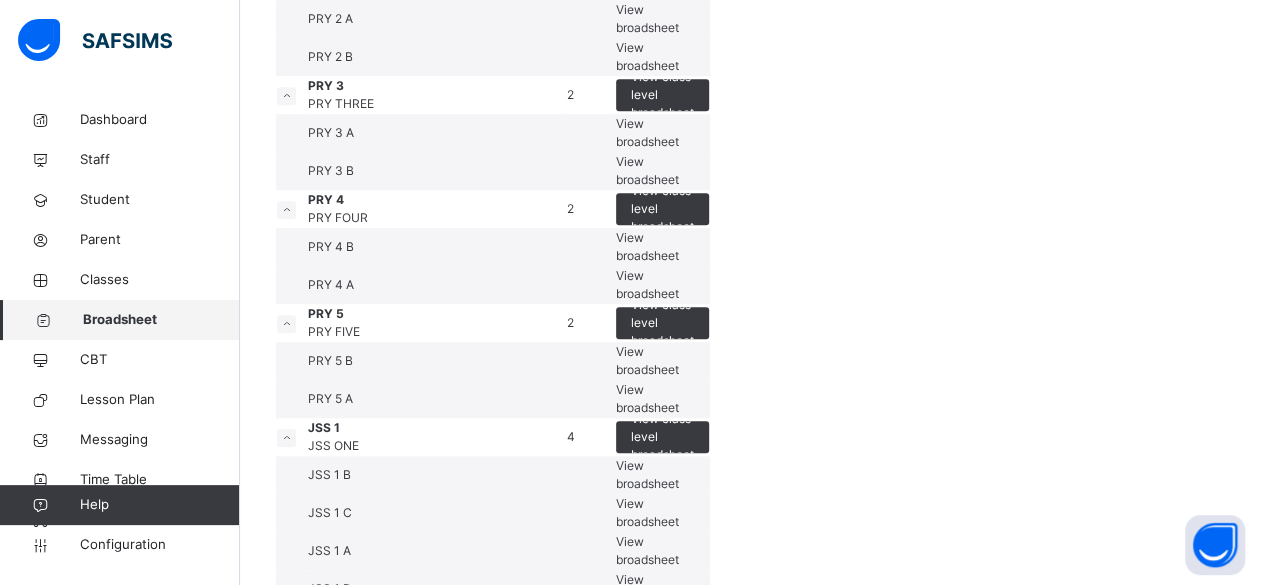 scroll, scrollTop: 800, scrollLeft: 0, axis: vertical 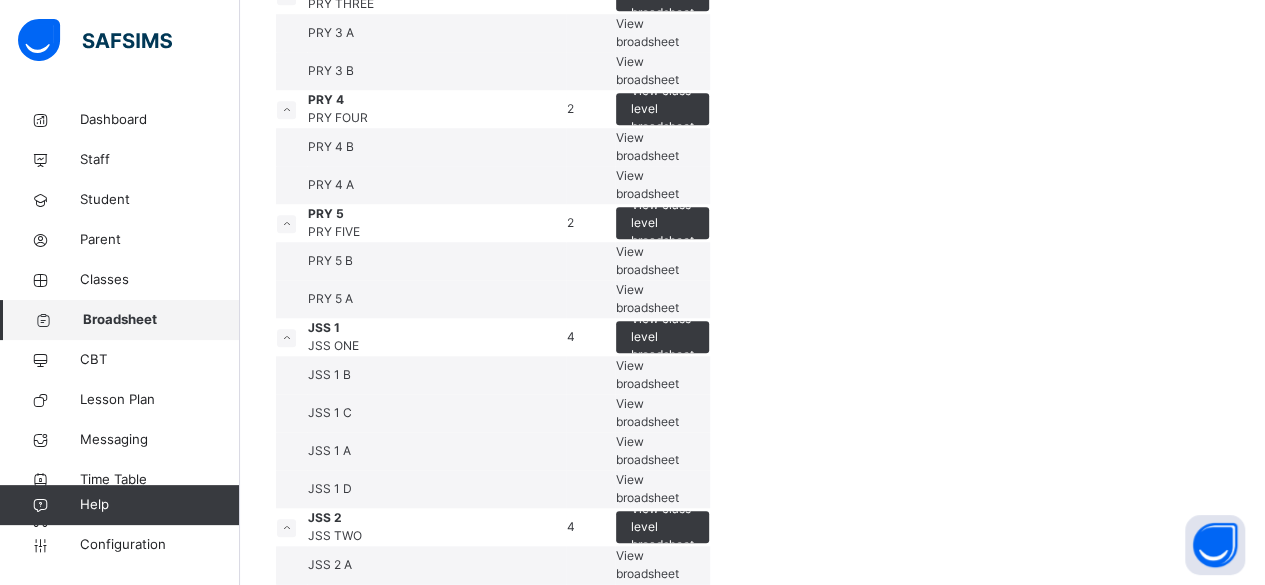 click on "View broadsheet" at bounding box center [647, -82] 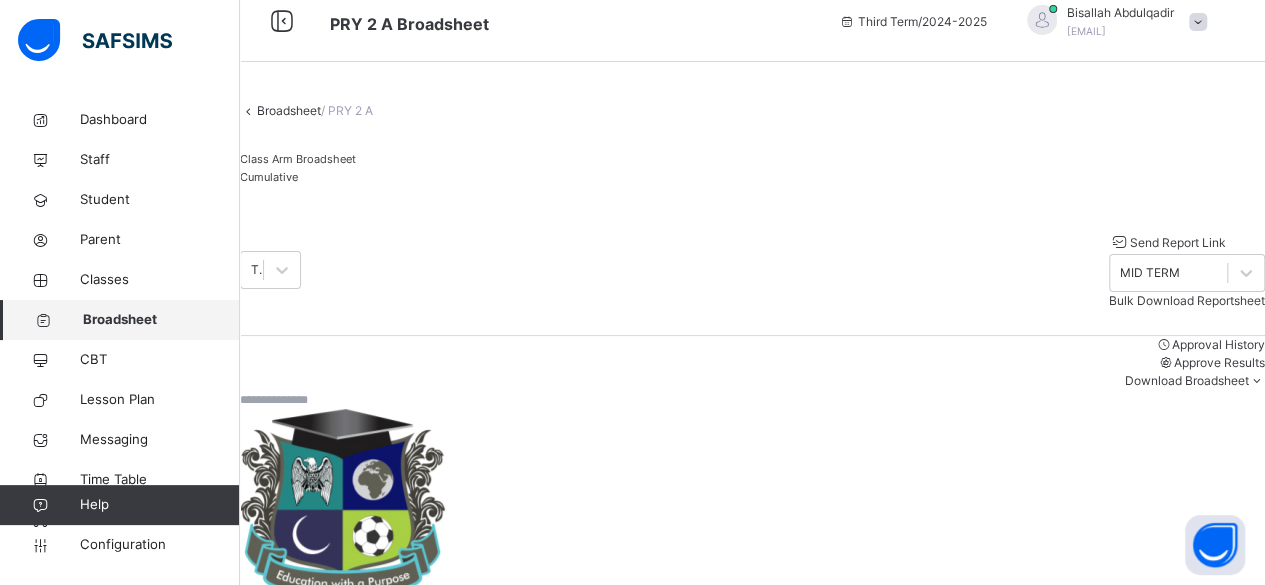 scroll, scrollTop: 0, scrollLeft: 0, axis: both 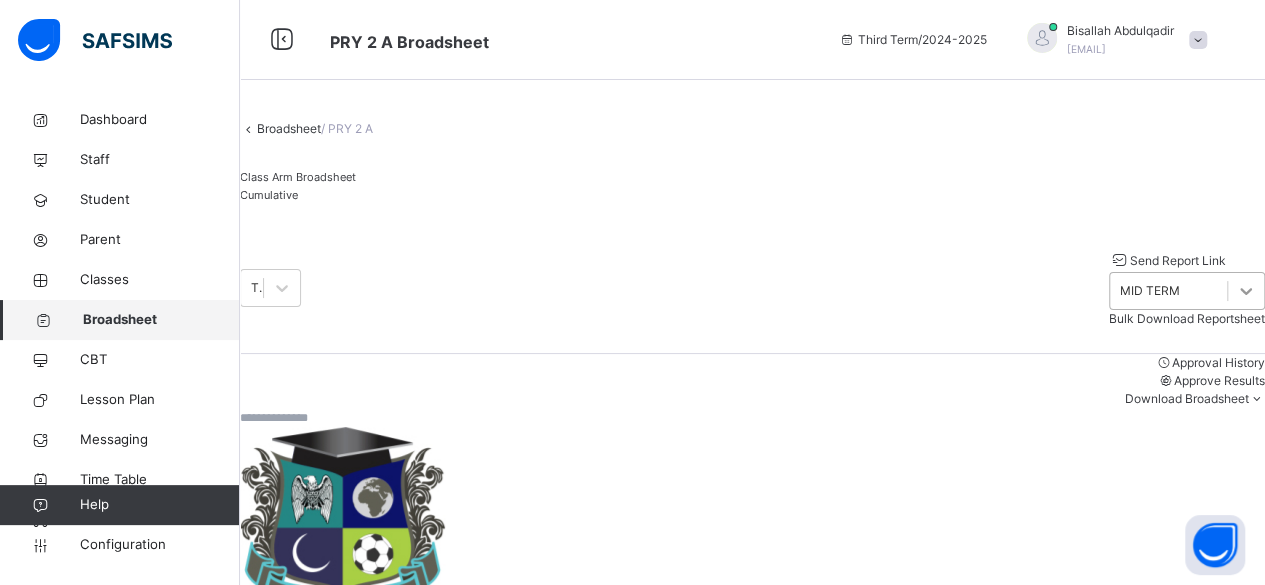 click at bounding box center [1246, 291] 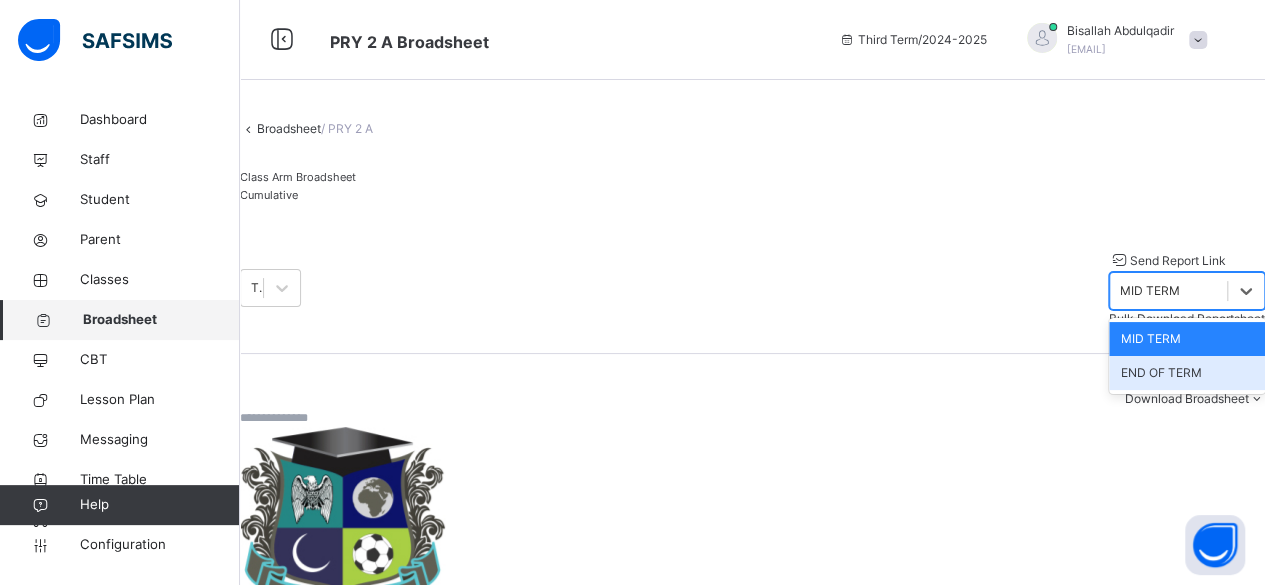 click on "END OF TERM" at bounding box center [1187, 373] 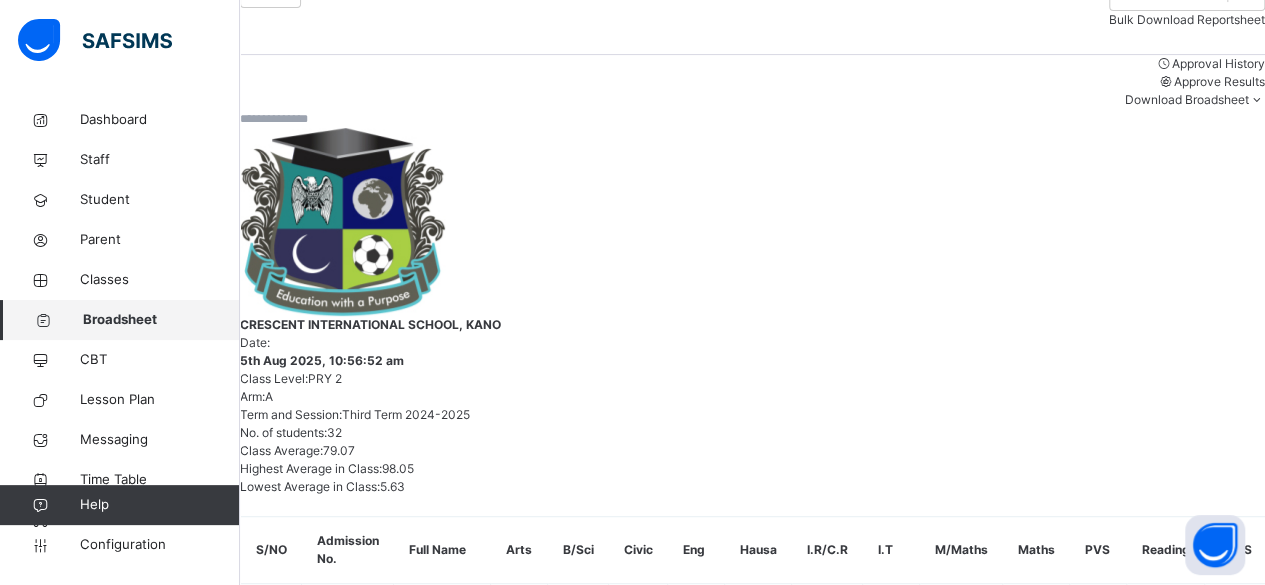 scroll, scrollTop: 300, scrollLeft: 0, axis: vertical 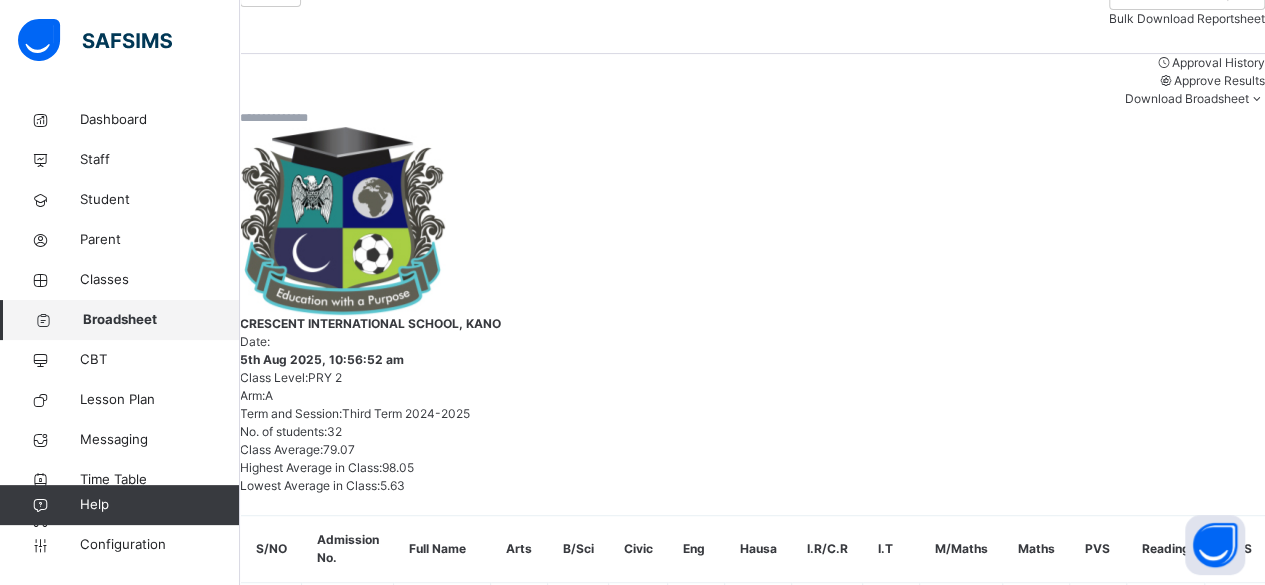 click on "100" at bounding box center [481, 2227] 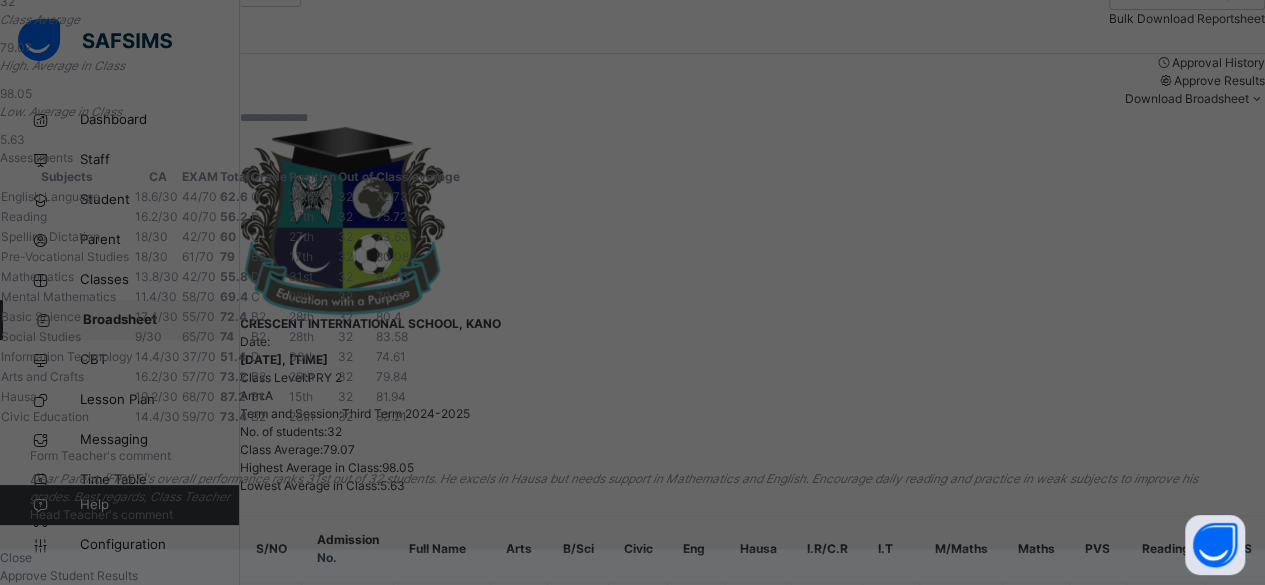 scroll, scrollTop: 731, scrollLeft: 0, axis: vertical 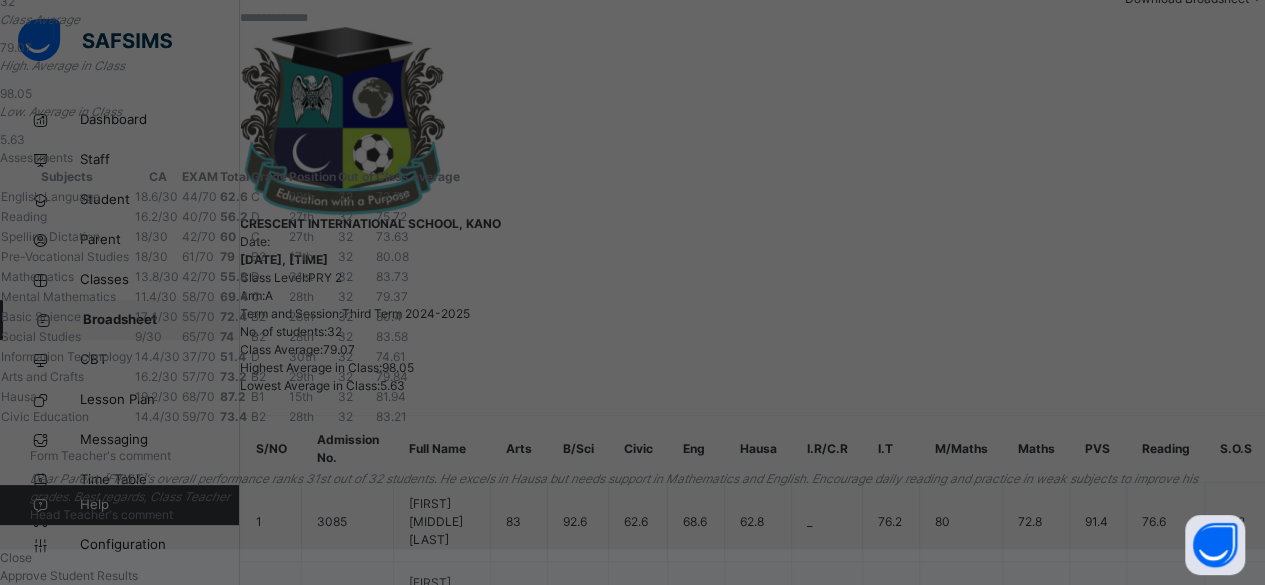 click on "Close" at bounding box center (632, 558) 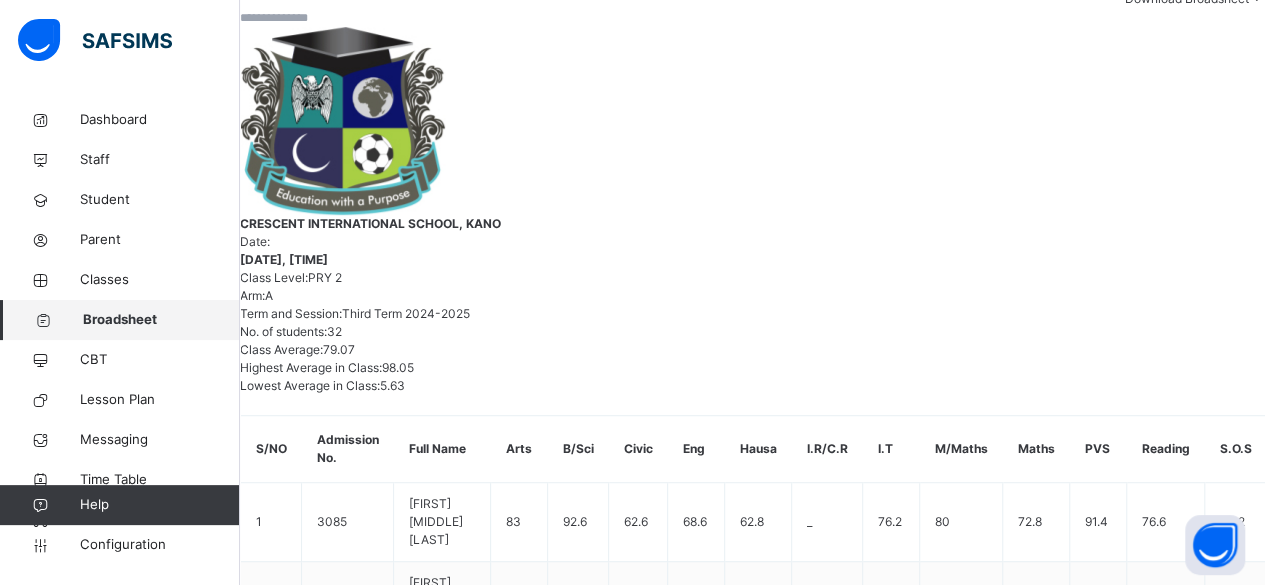 scroll, scrollTop: 1400, scrollLeft: 0, axis: vertical 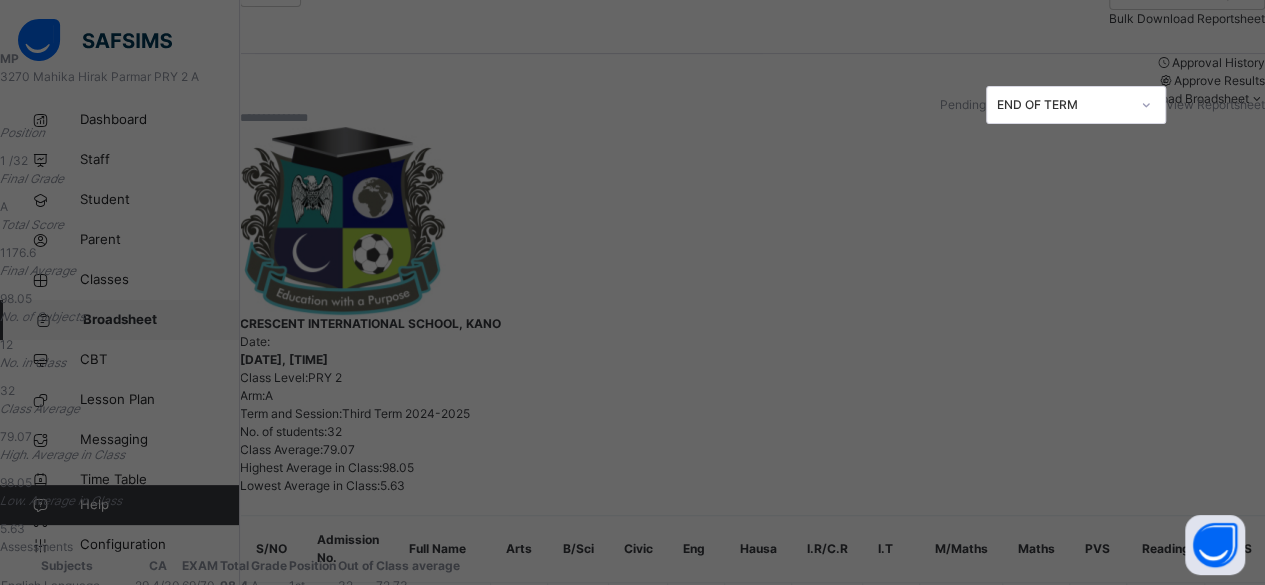 click on "View Reportsheet" at bounding box center (1215, 105) 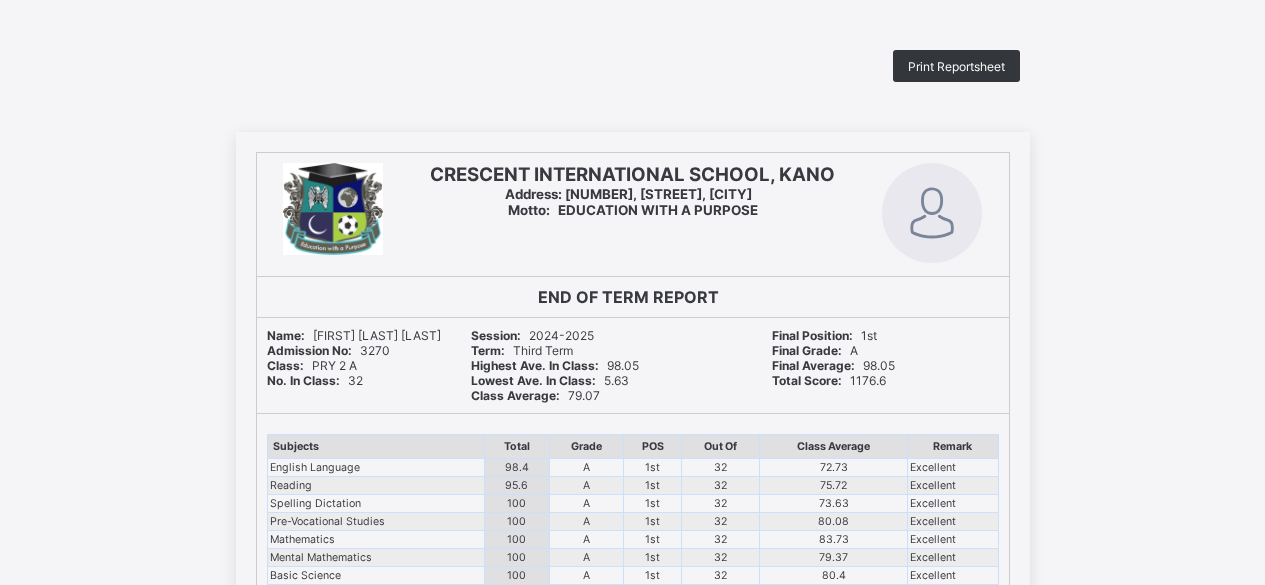 scroll, scrollTop: 0, scrollLeft: 0, axis: both 